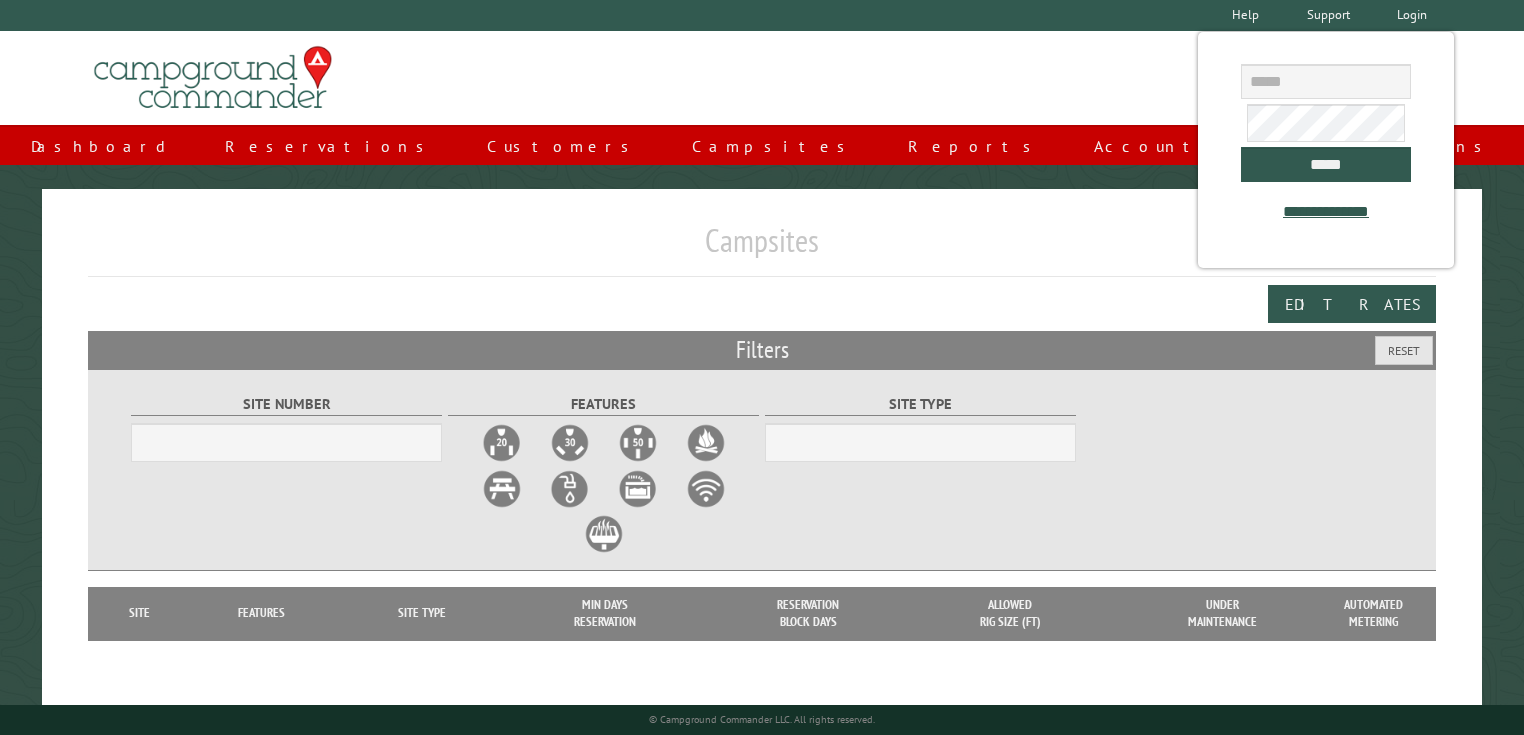 scroll, scrollTop: 0, scrollLeft: 0, axis: both 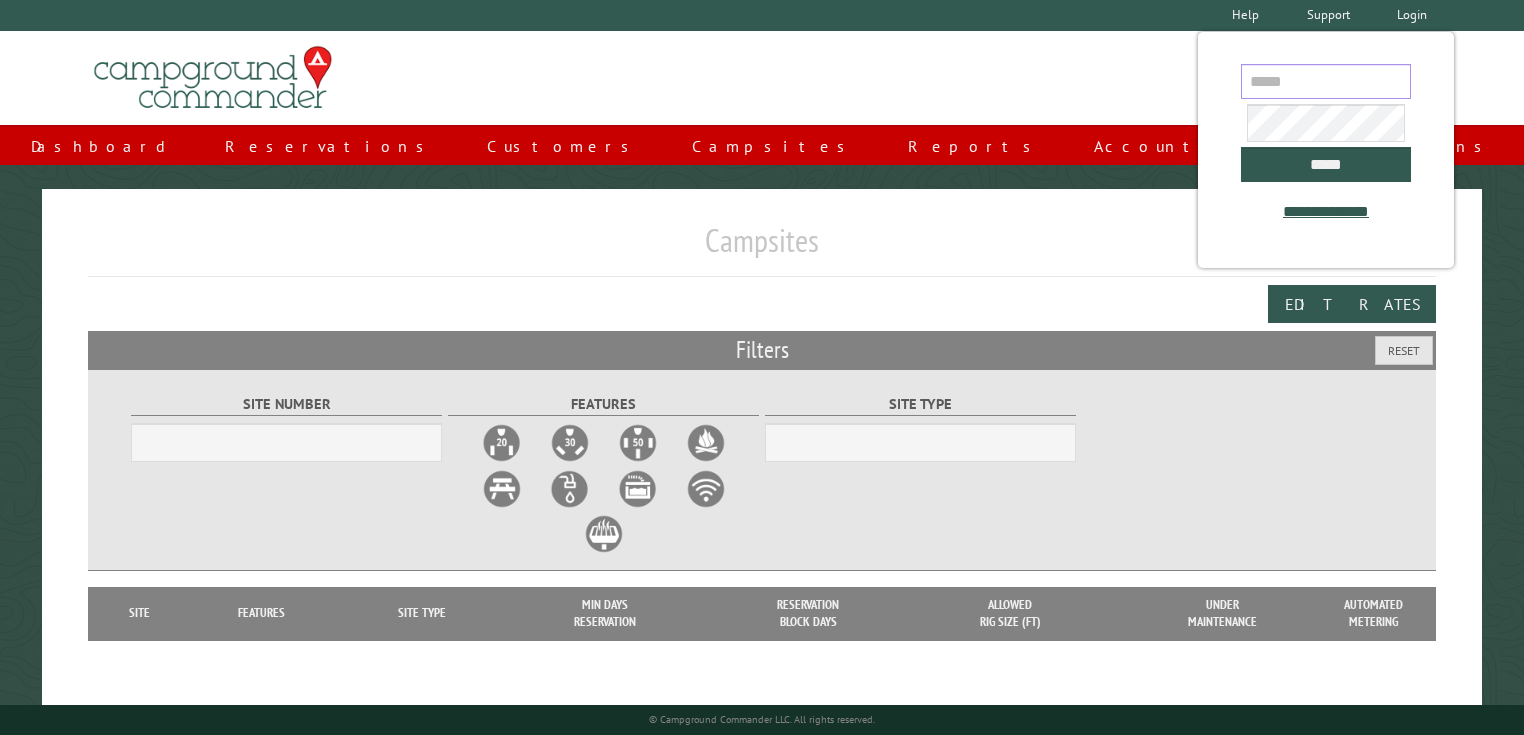 click at bounding box center (1326, 81) 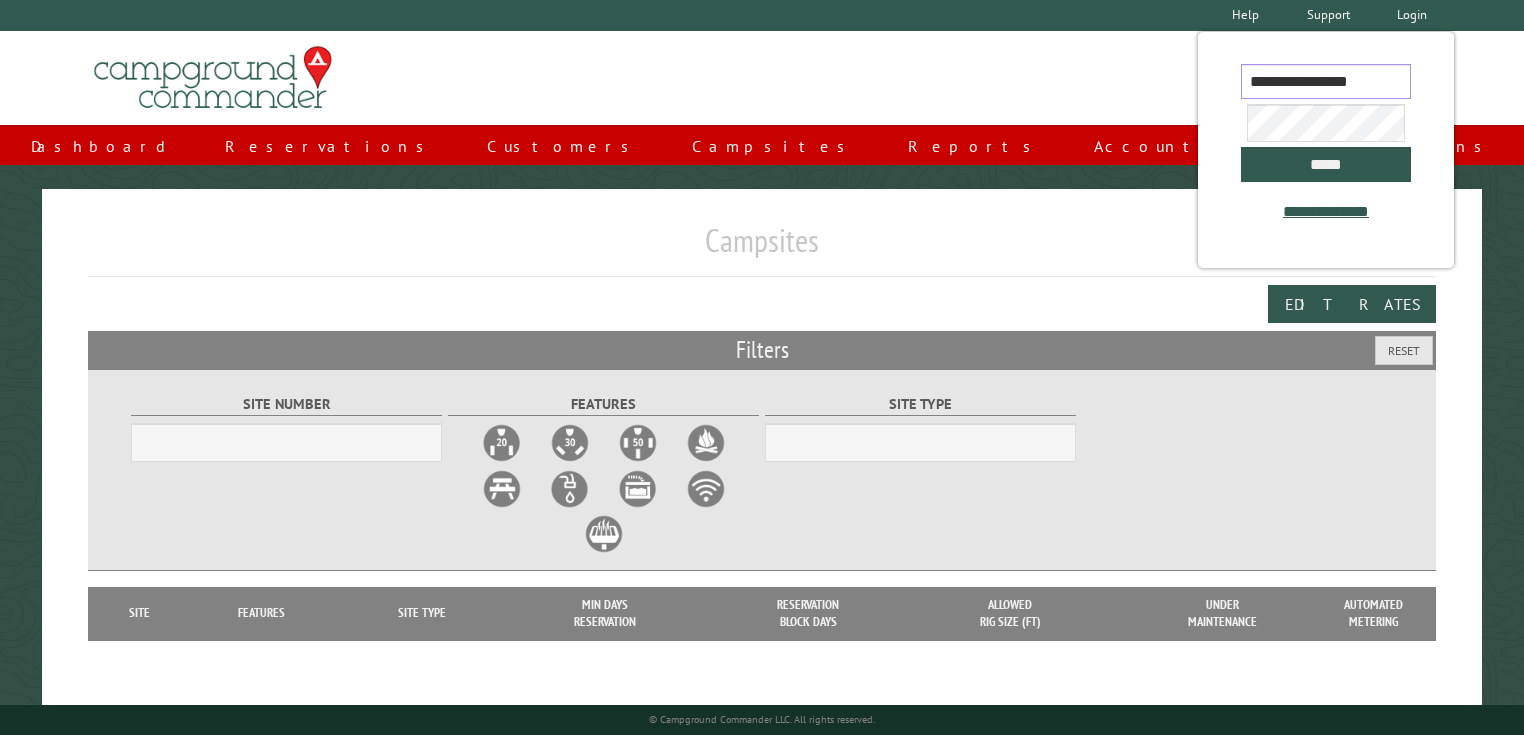 scroll, scrollTop: 0, scrollLeft: 5, axis: horizontal 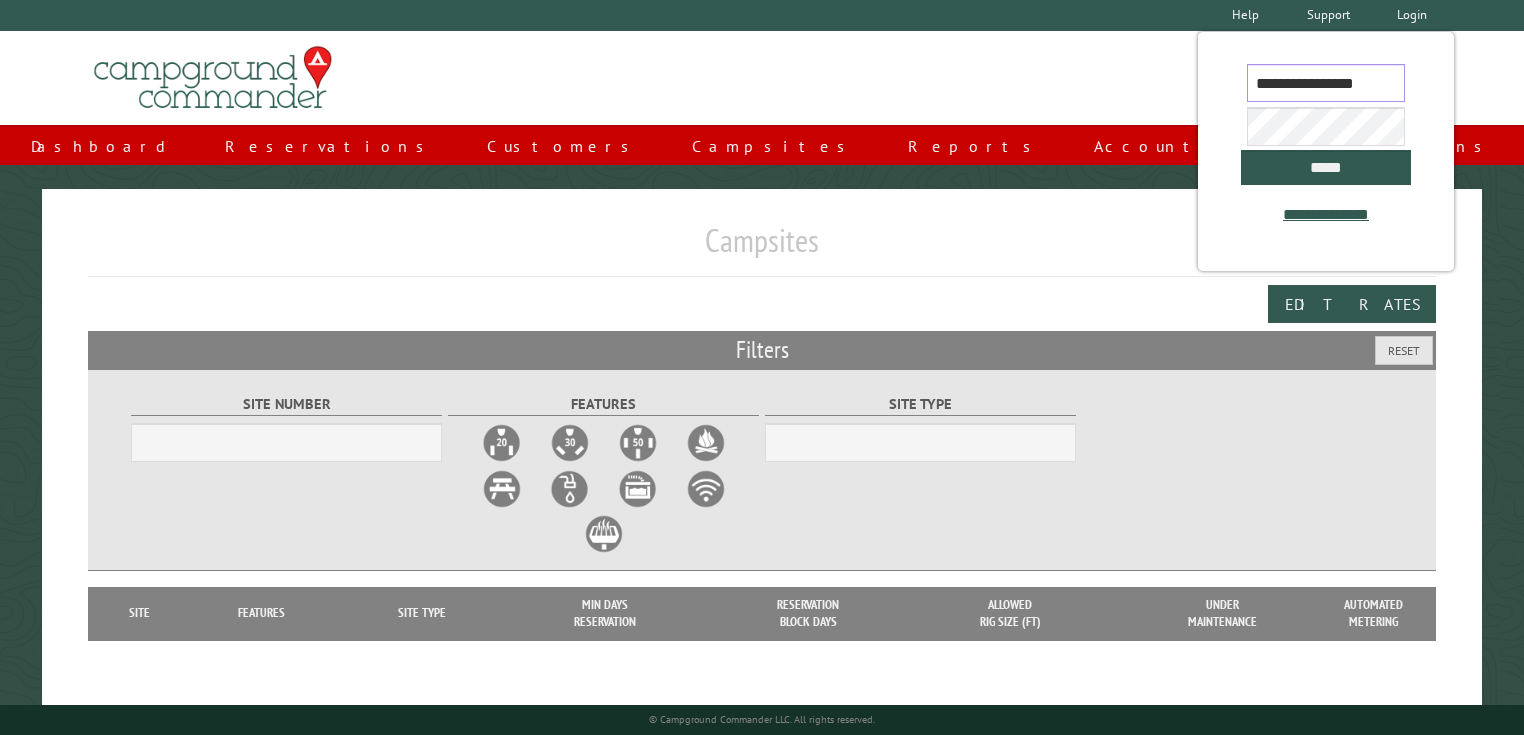 type on "**********" 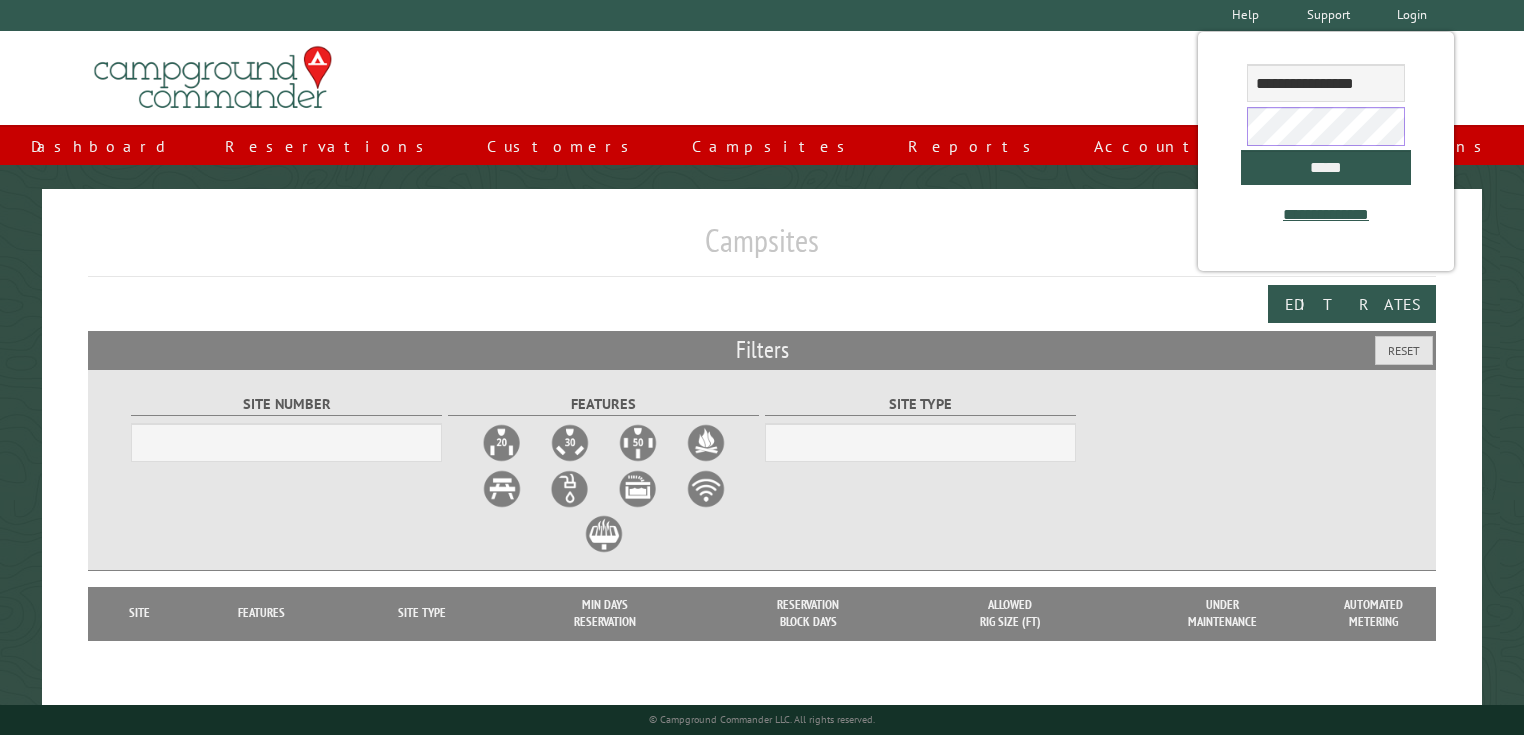 scroll, scrollTop: 0, scrollLeft: 0, axis: both 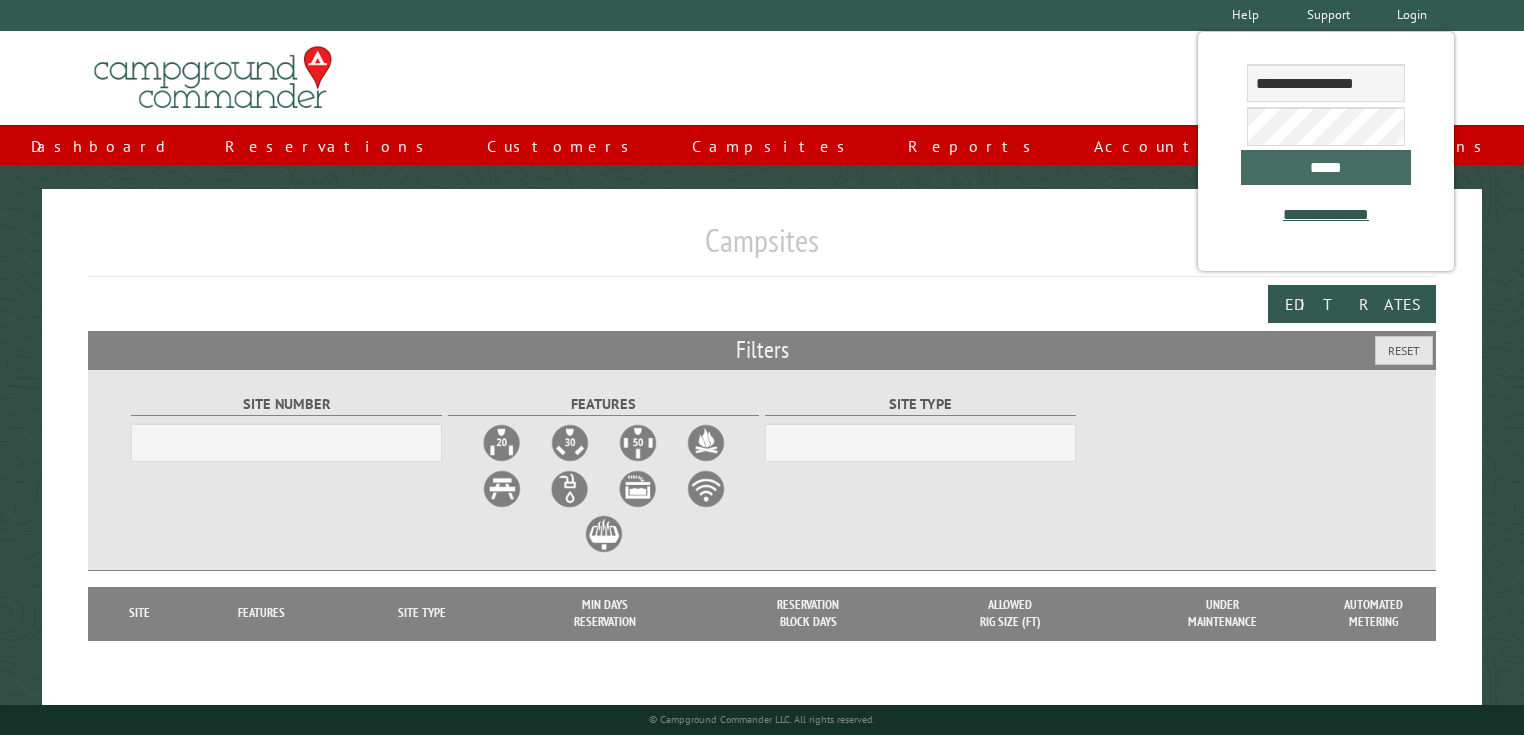 click on "*****" at bounding box center (1326, 167) 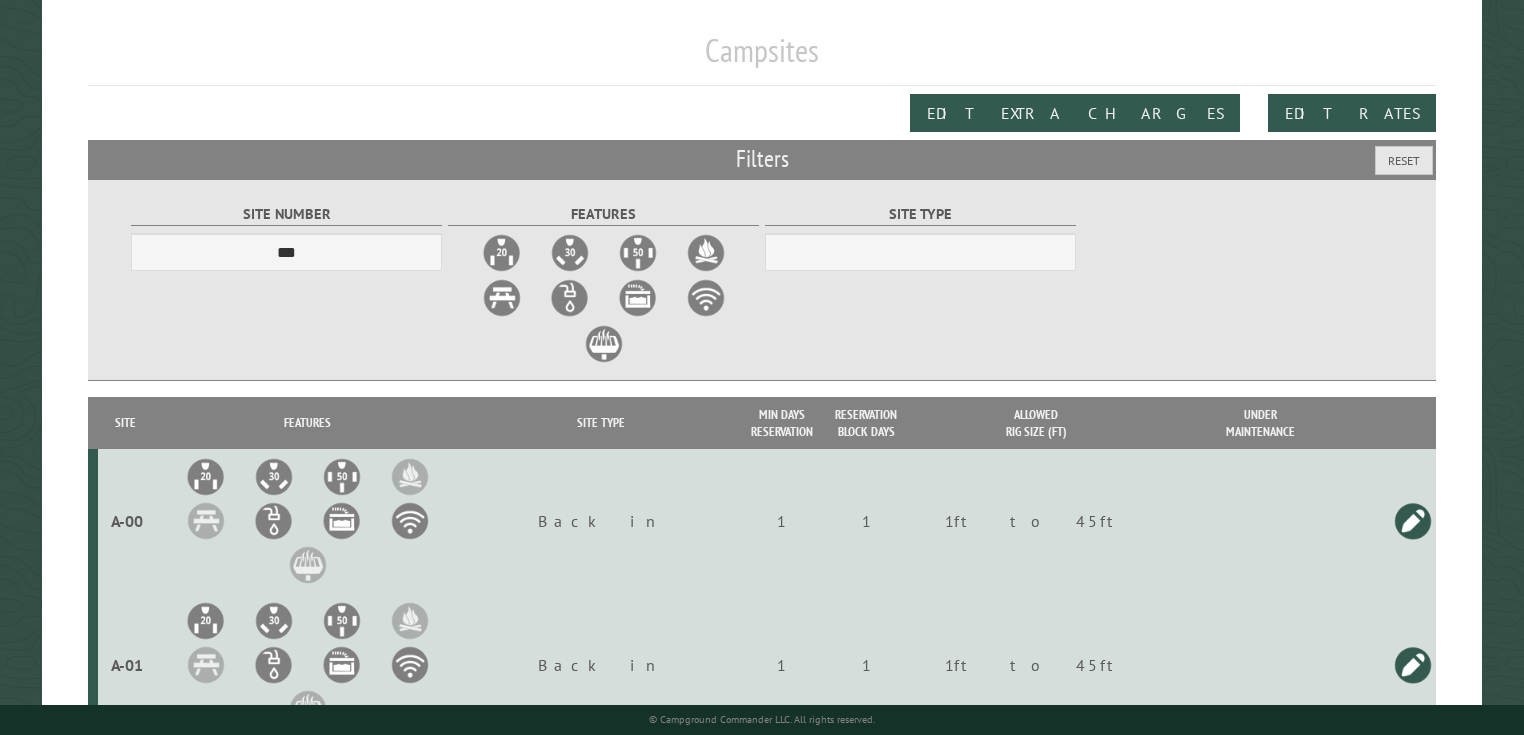 scroll, scrollTop: 0, scrollLeft: 0, axis: both 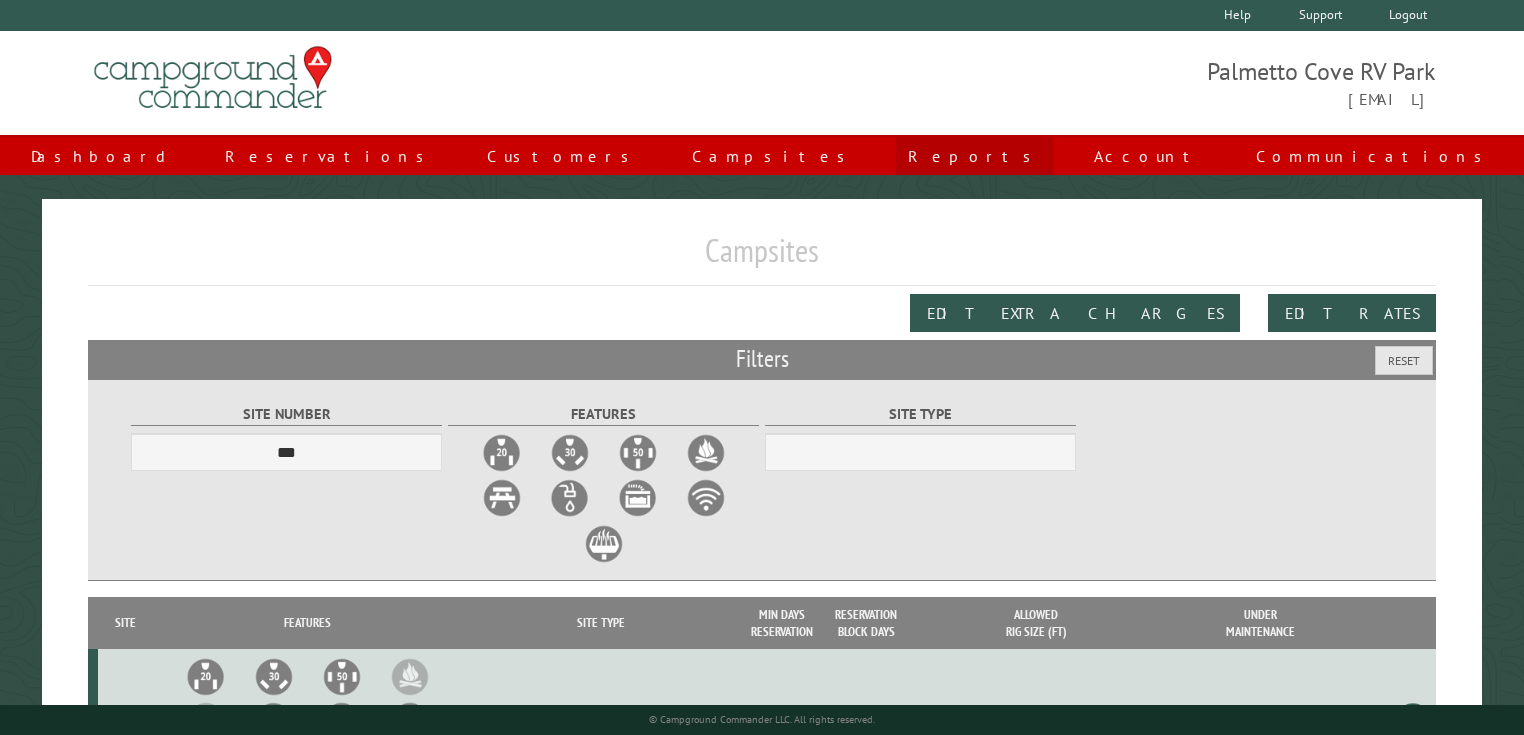 click on "Reports" at bounding box center (975, 156) 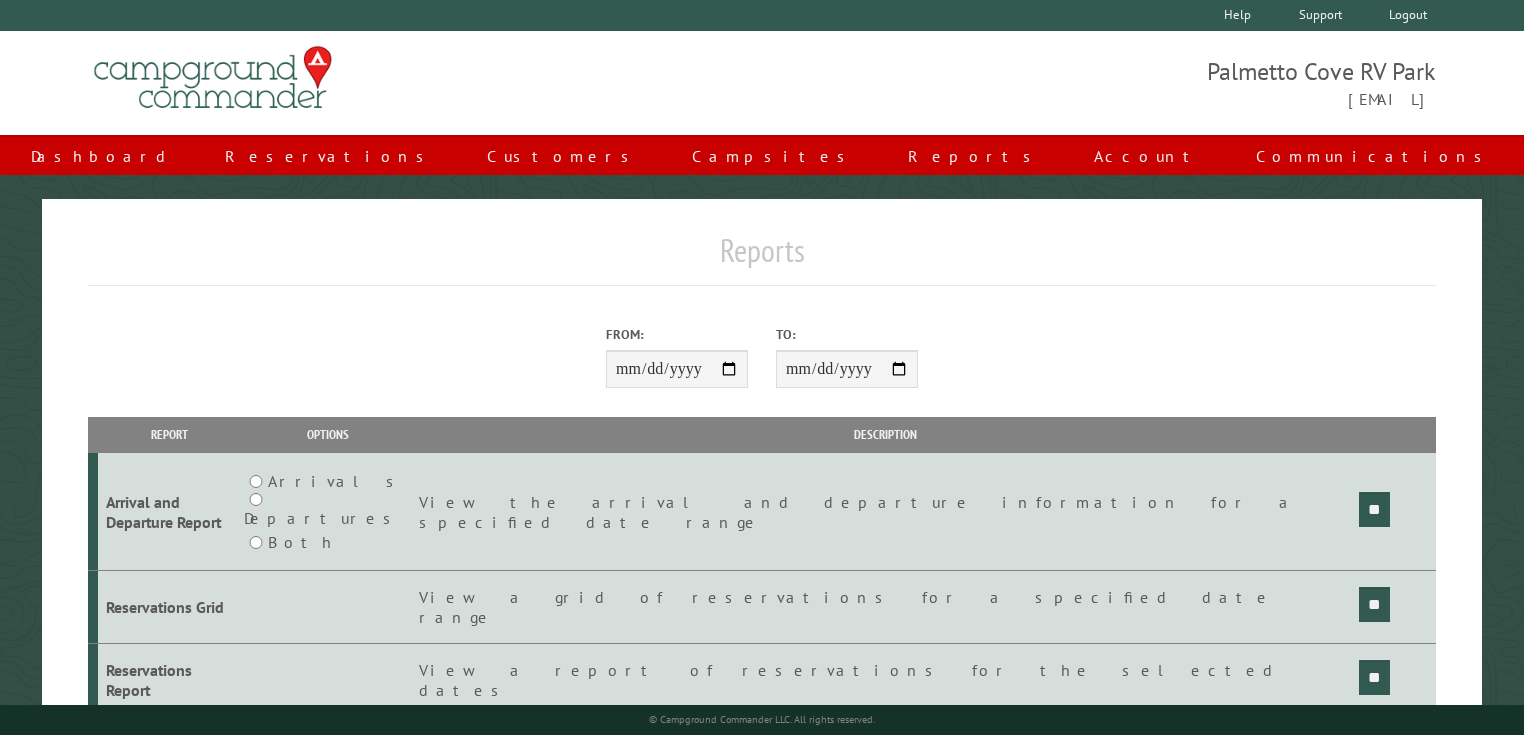 scroll, scrollTop: 0, scrollLeft: 0, axis: both 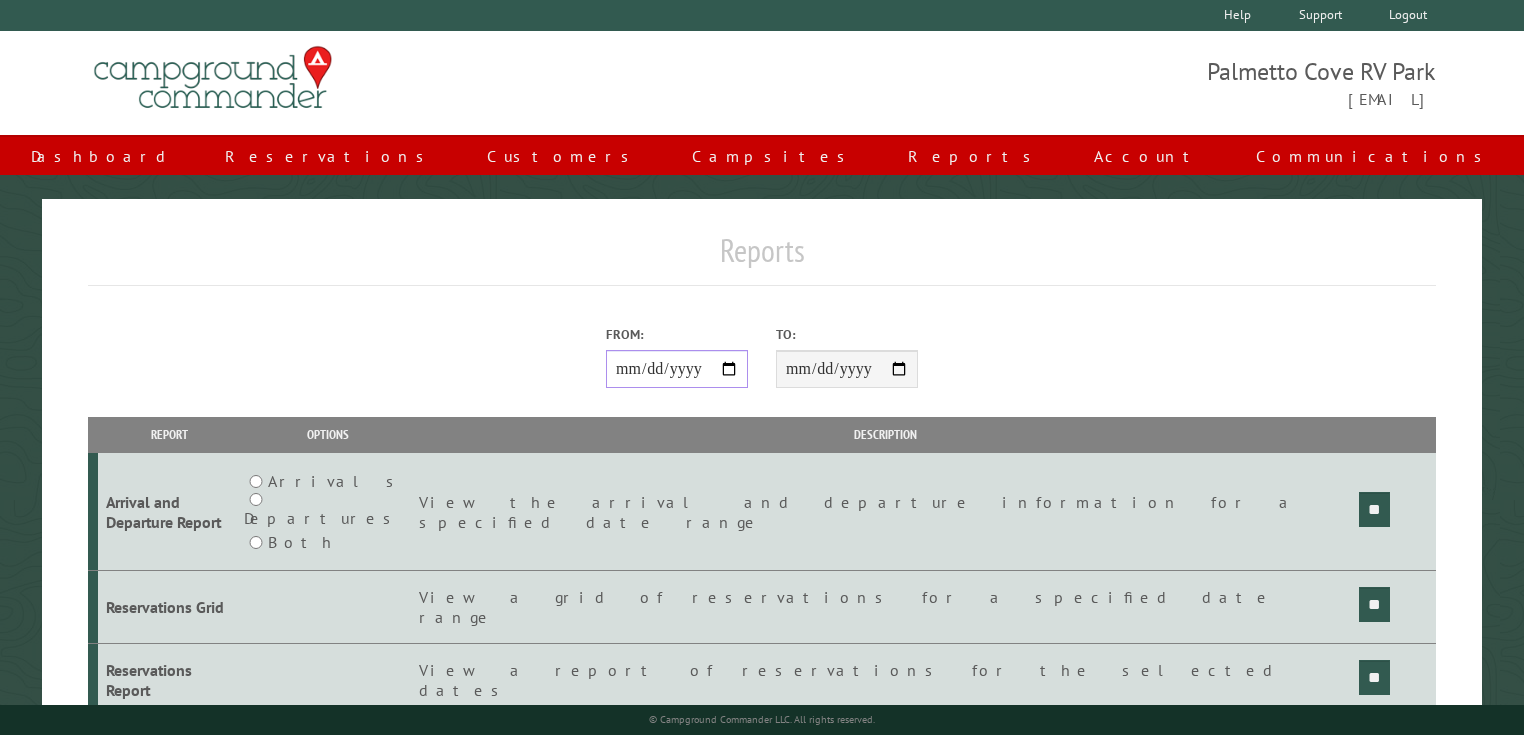 click on "From:" at bounding box center (677, 369) 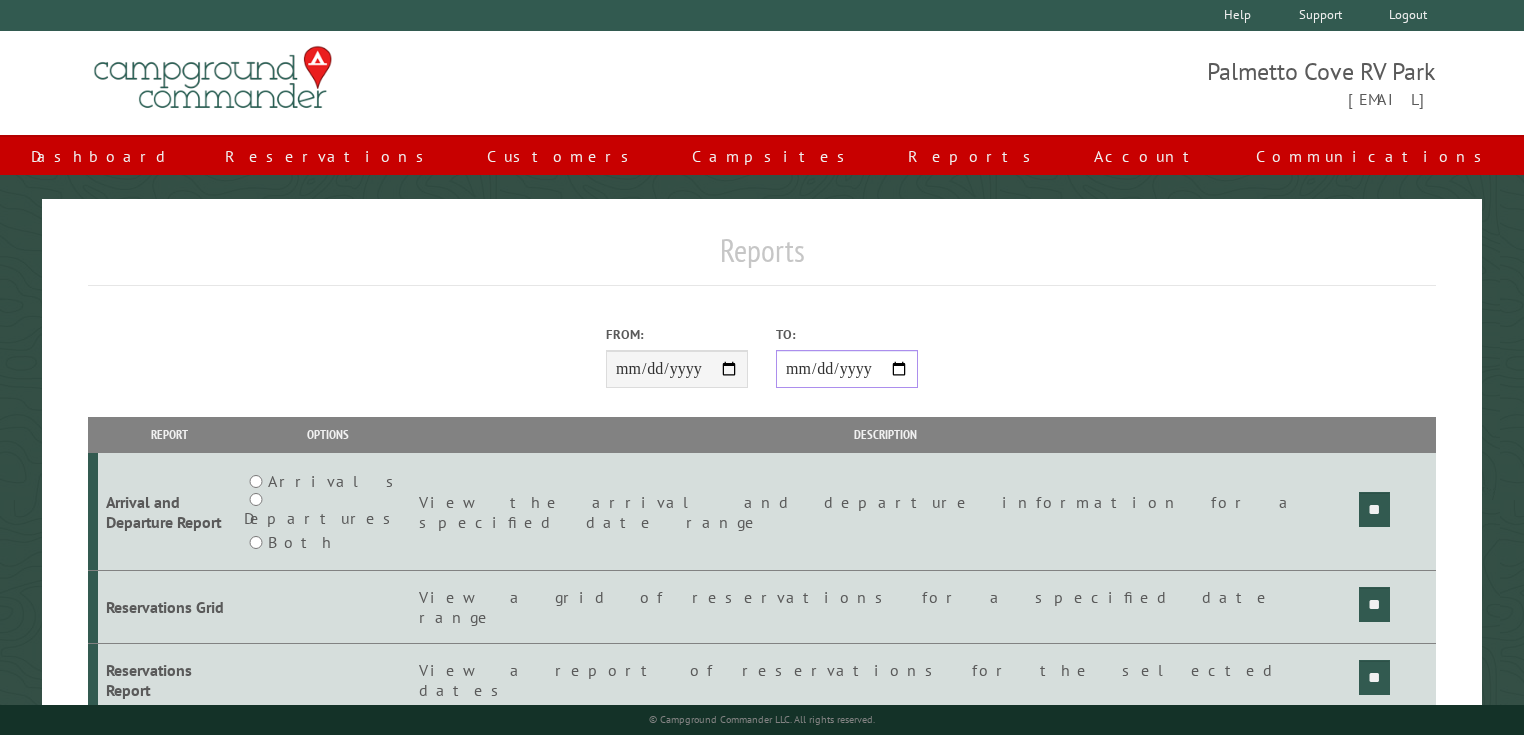 click on "**********" at bounding box center (847, 369) 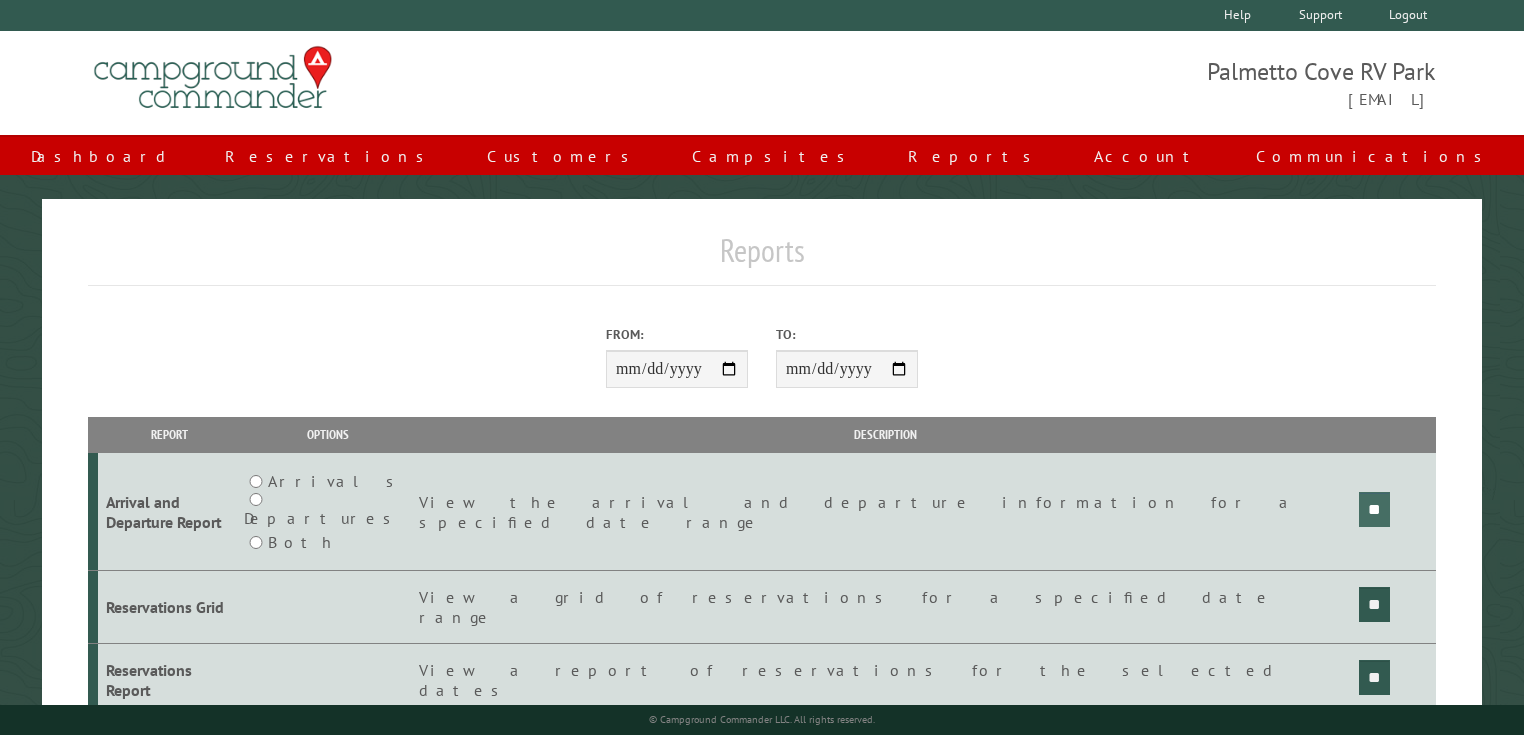 click on "**" at bounding box center [1374, 509] 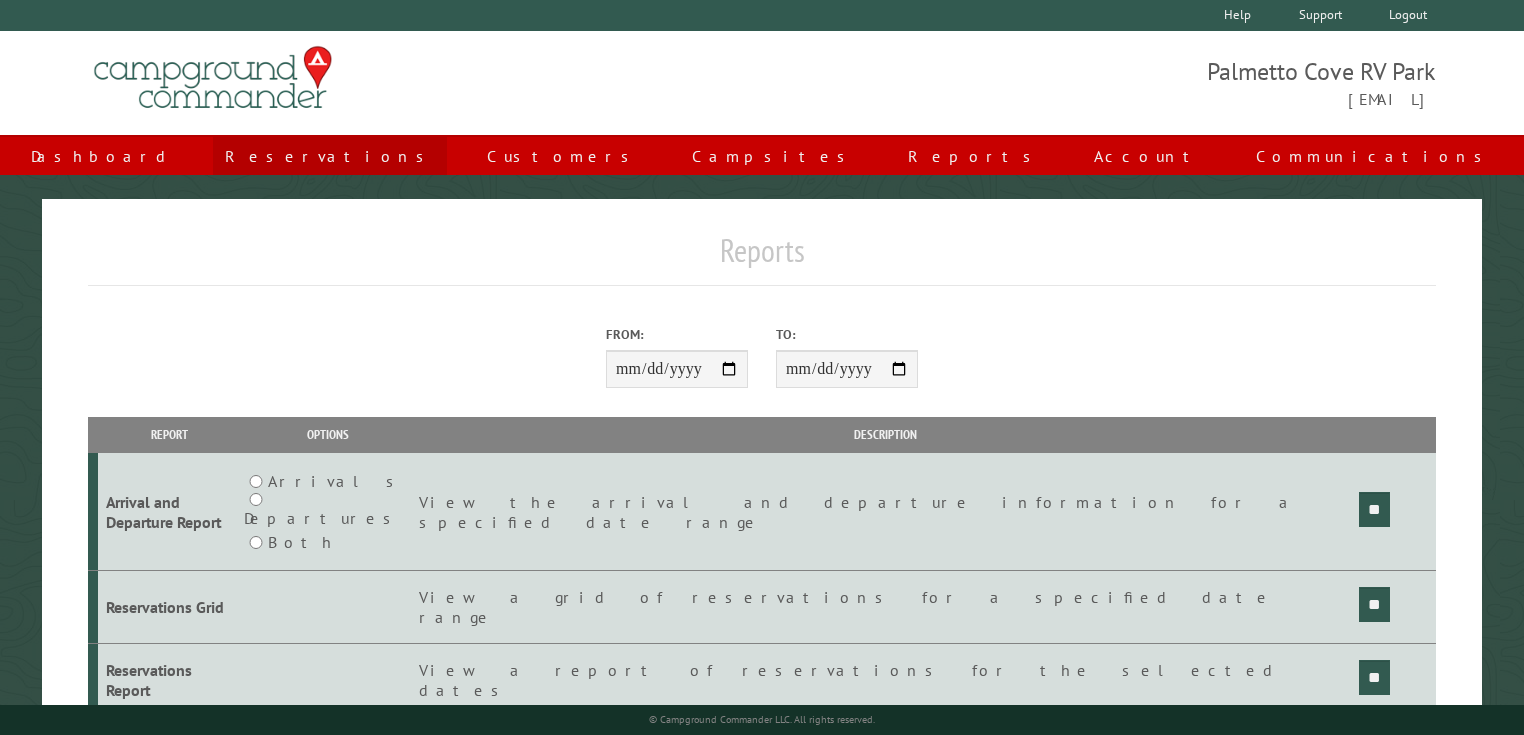 click on "Reservations" at bounding box center (330, 156) 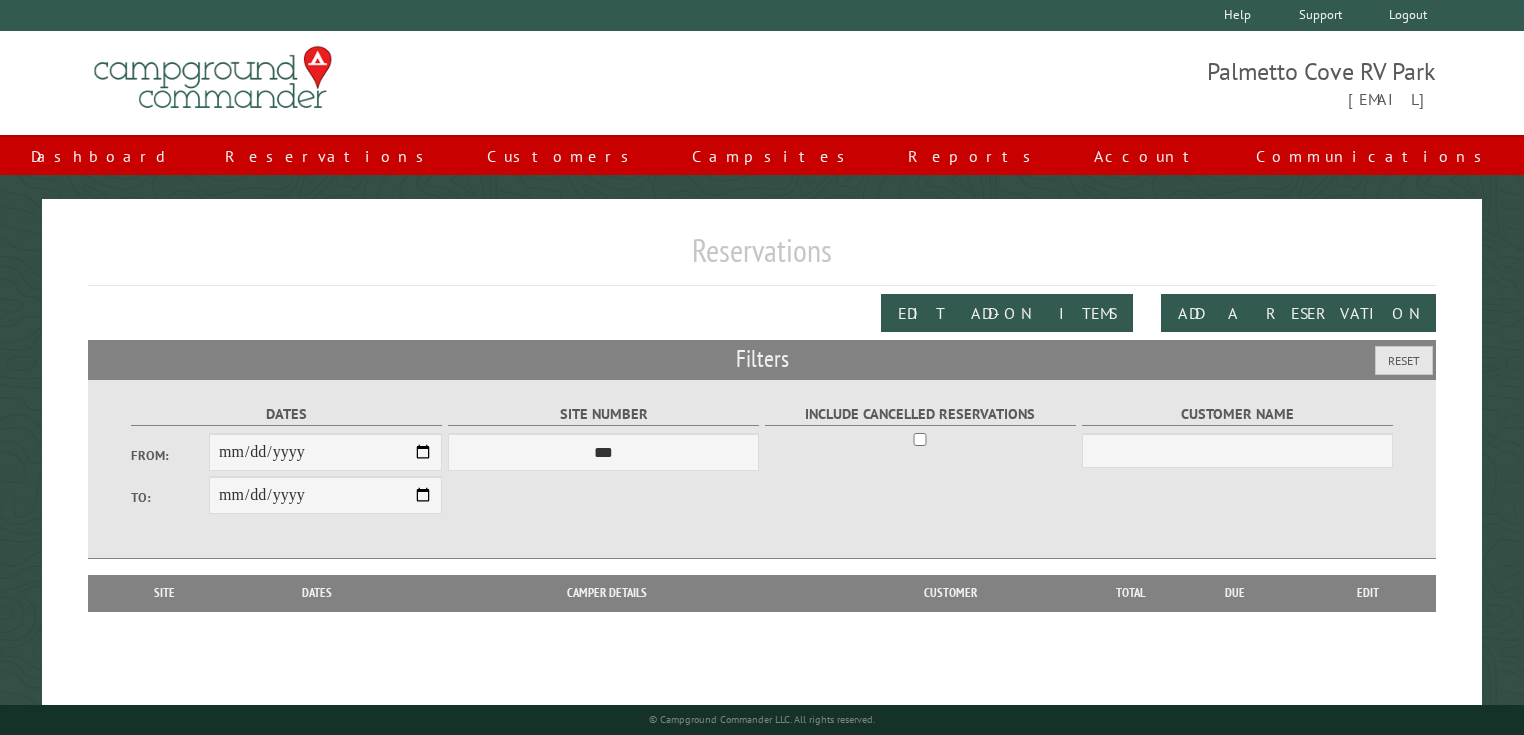 scroll, scrollTop: 0, scrollLeft: 0, axis: both 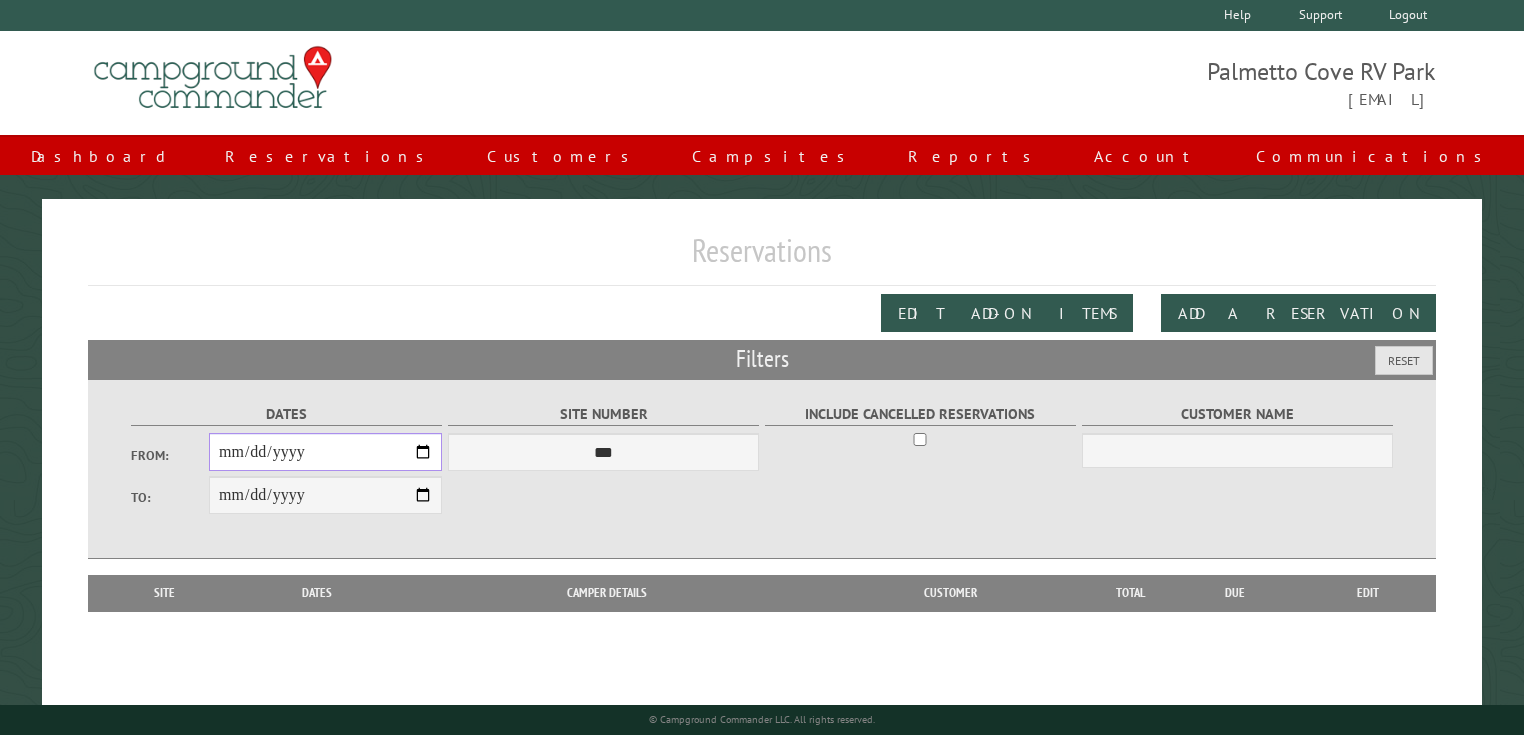 click on "From:" at bounding box center (325, 452) 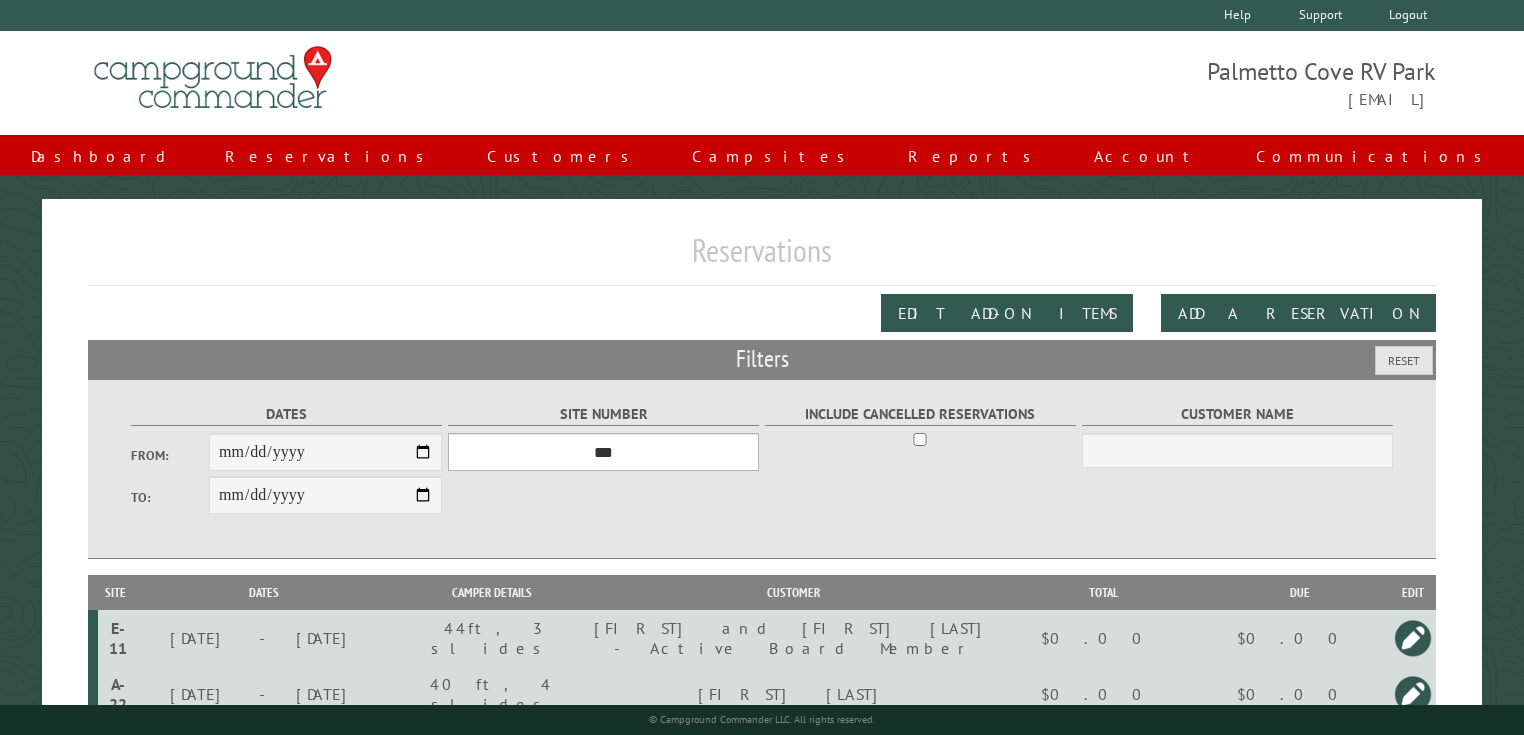 click on "*** **** **** **** **** **** **** **** **** **** **** **** **** **** **** **** **** **** **** **** **** **** **** **** **** **** **** **** **** **** **** **** **** **** **** **** **** **** **** **** **** **** **** **** **** **** **** **** **** **** **** **** **** **** **** **** **** **** **** **** **** **** **** **** **** **** **** **** **** **** **** **** **** **** **** **** **** **** **** **** **** **** **** **** **** **** **** **** **** **** **** **** **** **** **** **** **** **** **** **** **** **** **** **** **** **** **** **** **** **** **** **** **** **** **** **** **** **** **** **** **** **** **** **** **** **** **** **** **** **** **** **** **** **** **** **** **** **** **** **** **** **** **** **** **** **** ****" at bounding box center (603, 452) 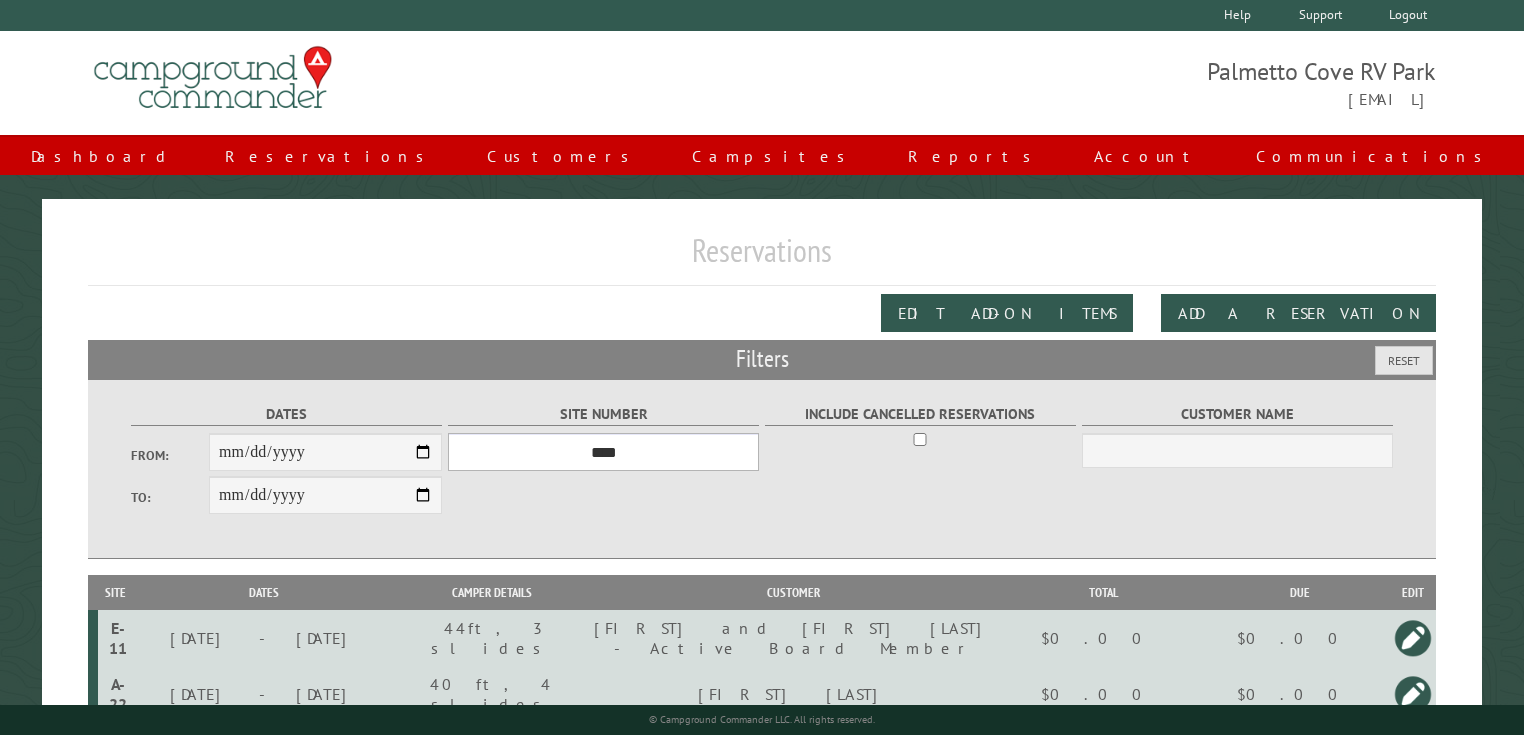 click on "*** **** **** **** **** **** **** **** **** **** **** **** **** **** **** **** **** **** **** **** **** **** **** **** **** **** **** **** **** **** **** **** **** **** **** **** **** **** **** **** **** **** **** **** **** **** **** **** **** **** **** **** **** **** **** **** **** **** **** **** **** **** **** **** **** **** **** **** **** **** **** **** **** **** **** **** **** **** **** **** **** **** **** **** **** **** **** **** **** **** **** **** **** **** **** **** **** **** **** **** **** **** **** **** **** **** **** **** **** **** **** **** **** **** **** **** **** **** **** **** **** **** **** **** **** **** **** **** **** **** **** **** **** **** **** **** **** **** **** **** **** **** **** **** **** **** ****" at bounding box center (603, 452) 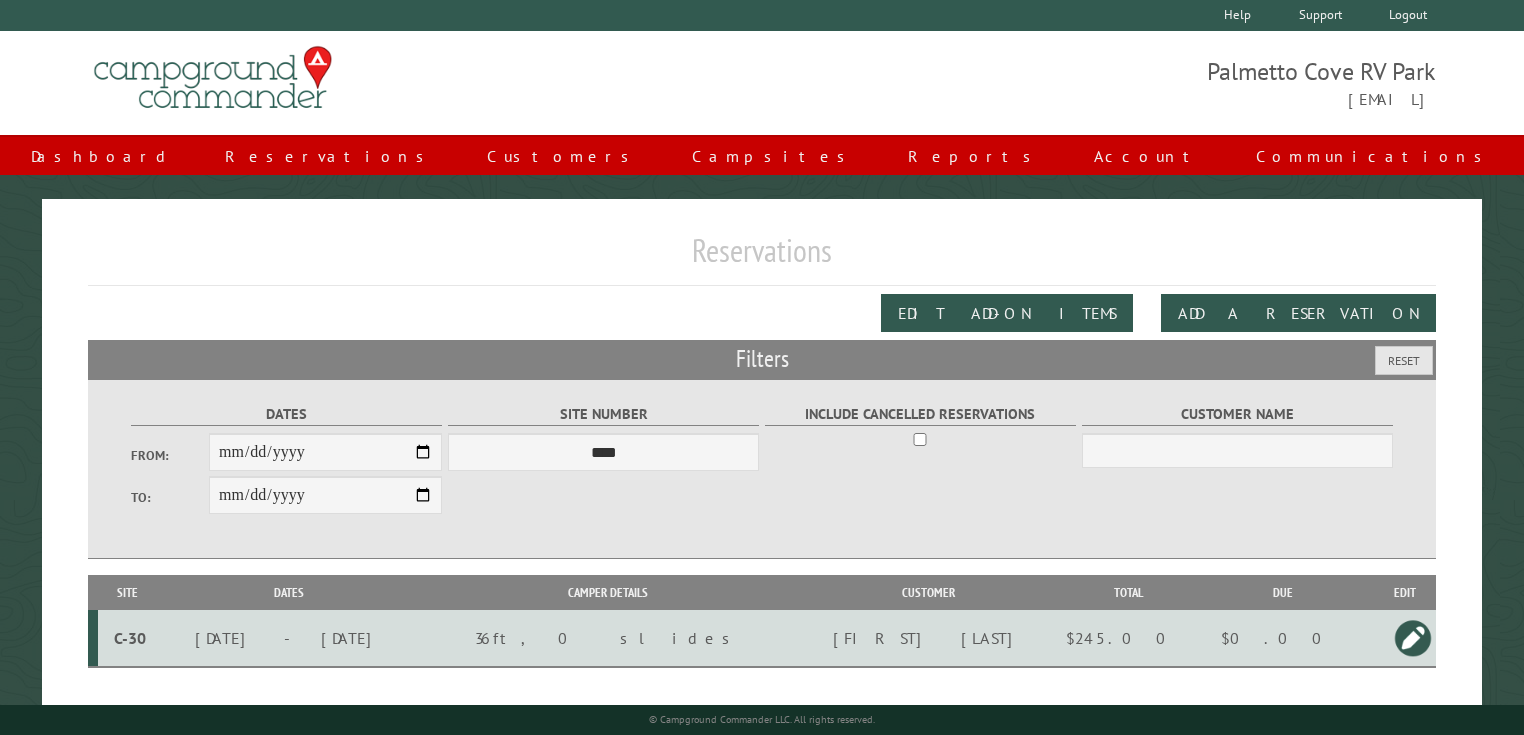 click at bounding box center (1413, 638) 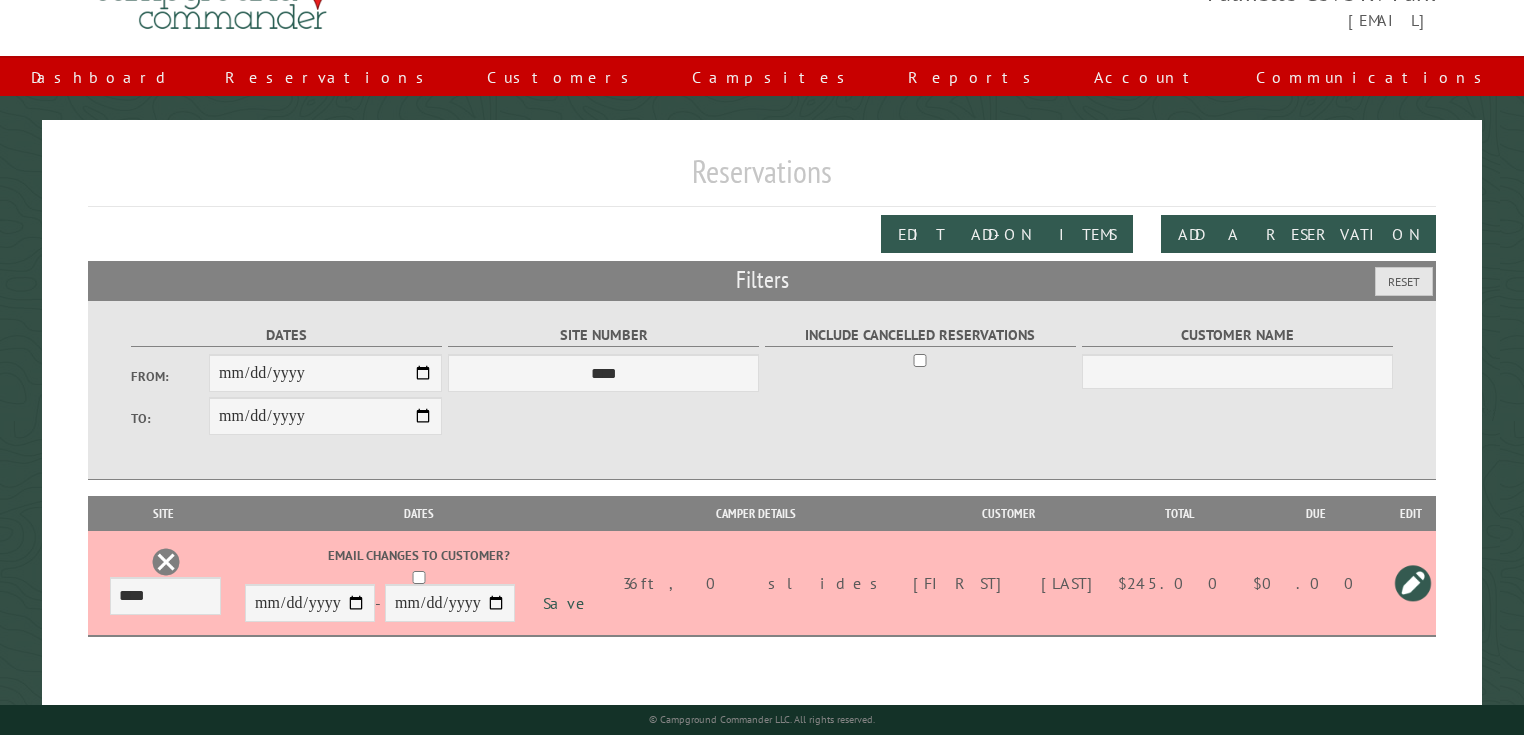 scroll, scrollTop: 100, scrollLeft: 0, axis: vertical 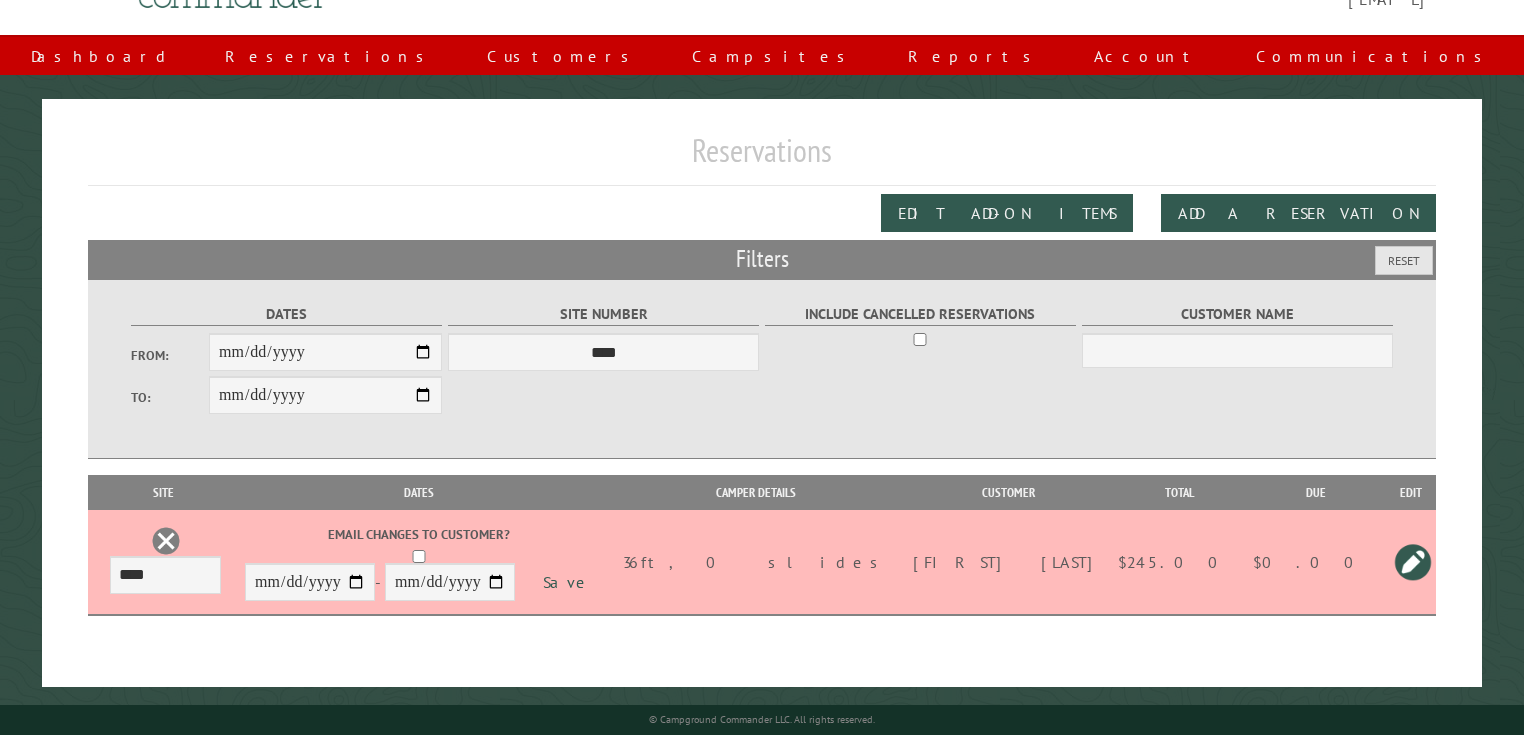 click at bounding box center (166, 541) 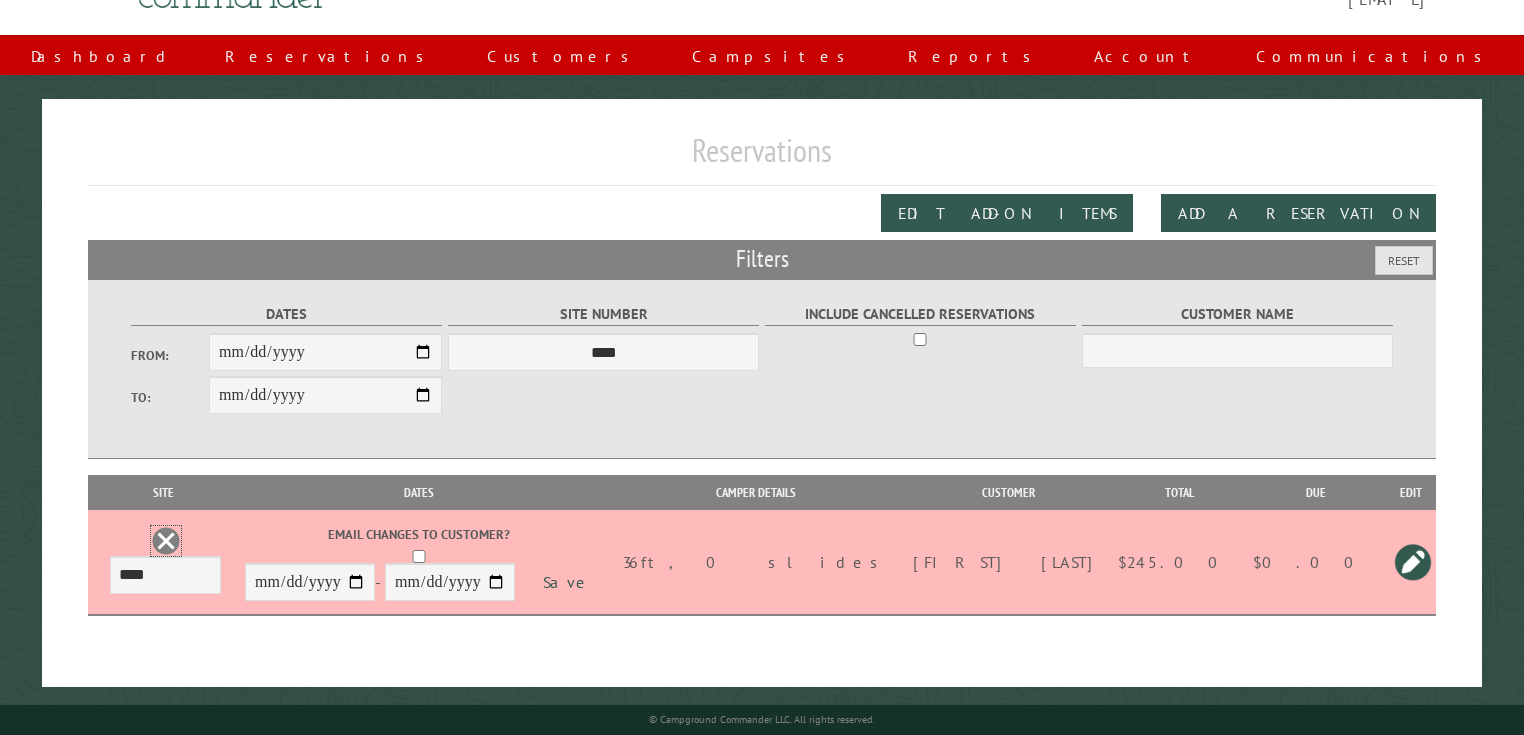 scroll, scrollTop: 0, scrollLeft: 0, axis: both 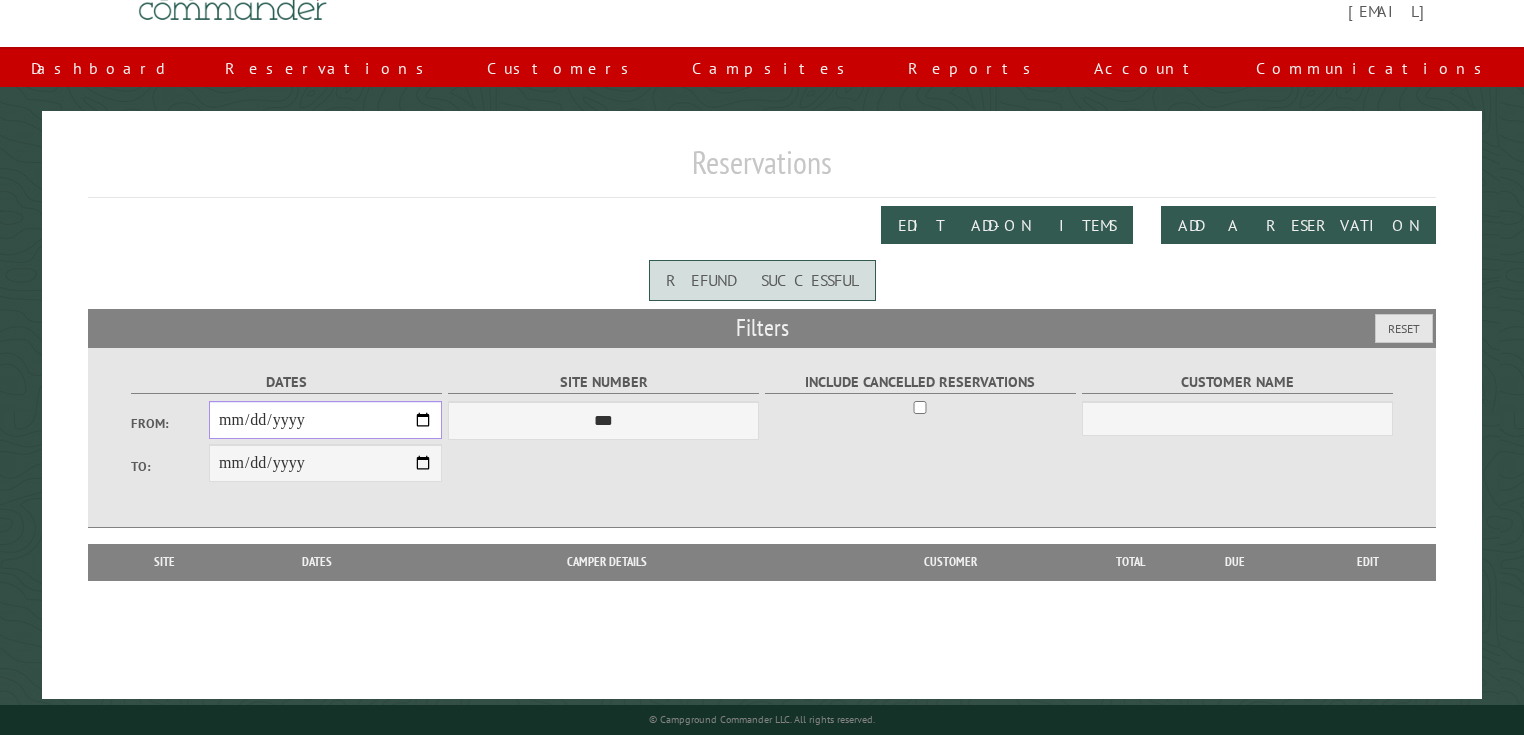 click on "From:" at bounding box center (325, 420) 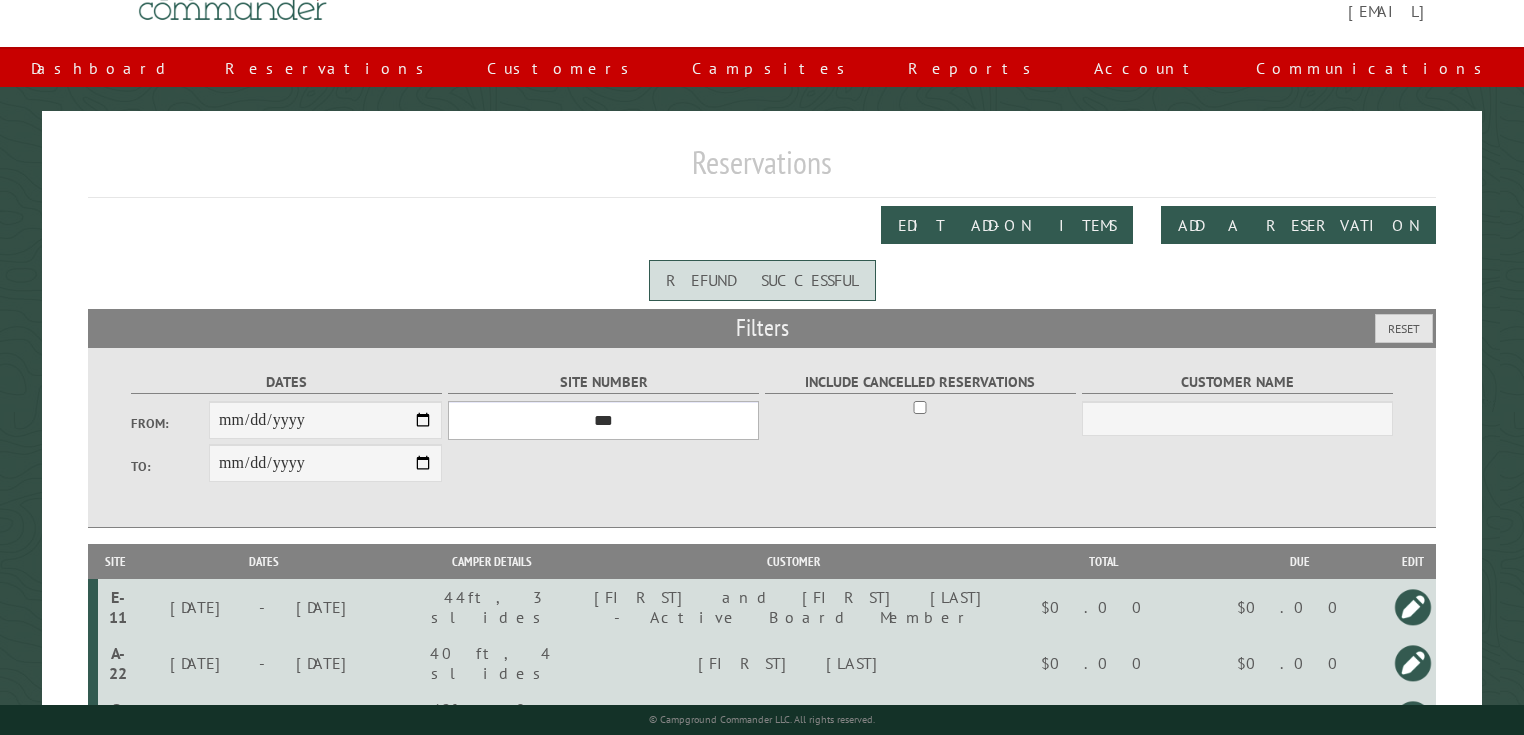 click on "*** **** **** **** **** **** **** **** **** **** **** **** **** **** **** **** **** **** **** **** **** **** **** **** **** **** **** **** **** **** **** **** **** **** **** **** **** **** **** **** **** **** **** **** **** **** **** **** **** **** **** **** **** **** **** **** **** **** **** **** **** **** **** **** **** **** **** **** **** **** **** **** **** **** **** **** **** **** **** **** **** **** **** **** **** **** **** **** **** **** **** **** **** **** **** **** **** **** **** **** **** **** **** **** **** **** **** **** **** **** **** **** **** **** **** **** **** **** **** **** **** **** **** **** **** **** **** **** **** **** **** **** **** **** **** **** **** **** **** **** **** **** **** **** **** **** ****" at bounding box center [603, 420] 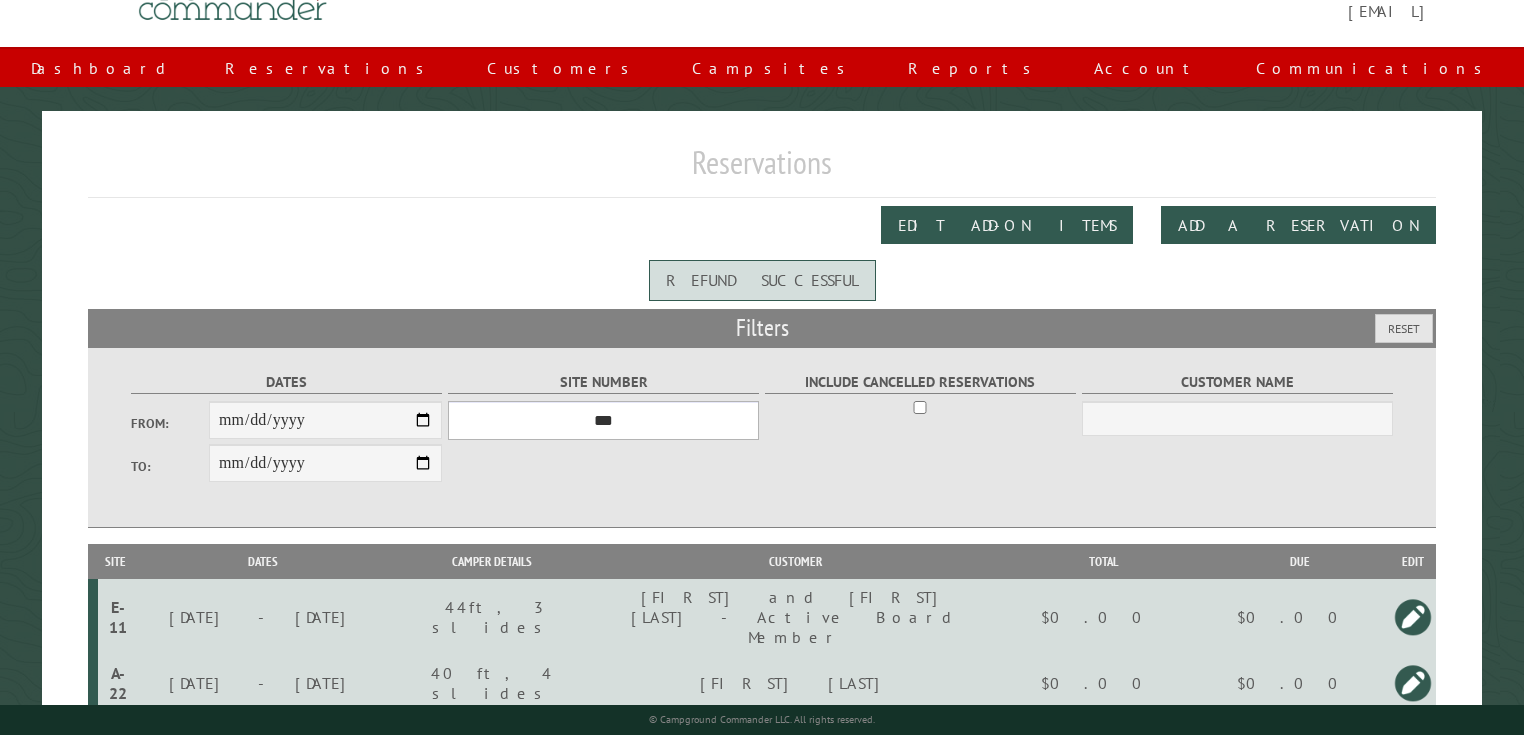 click on "*** **** **** **** **** **** **** **** **** **** **** **** **** **** **** **** **** **** **** **** **** **** **** **** **** **** **** **** **** **** **** **** **** **** **** **** **** **** **** **** **** **** **** **** **** **** **** **** **** **** **** **** **** **** **** **** **** **** **** **** **** **** **** **** **** **** **** **** **** **** **** **** **** **** **** **** **** **** **** **** **** **** **** **** **** **** **** **** **** **** **** **** **** **** **** **** **** **** **** **** **** **** **** **** **** **** **** **** **** **** **** **** **** **** **** **** **** **** **** **** **** **** **** **** **** **** **** **** **** **** **** **** **** **** **** **** **** **** **** **** **** **** **** **** **** **** ****" at bounding box center (603, 420) 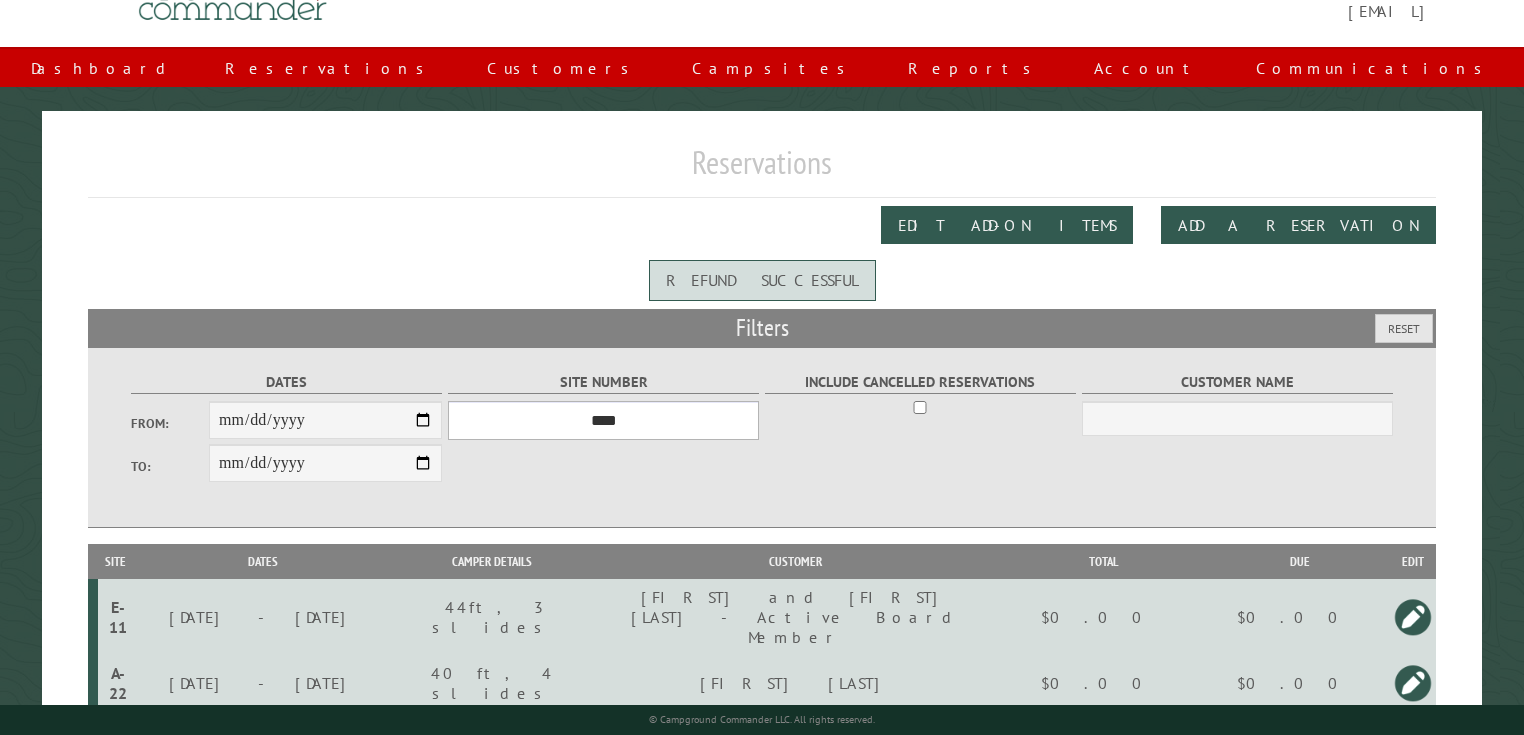click on "*** **** **** **** **** **** **** **** **** **** **** **** **** **** **** **** **** **** **** **** **** **** **** **** **** **** **** **** **** **** **** **** **** **** **** **** **** **** **** **** **** **** **** **** **** **** **** **** **** **** **** **** **** **** **** **** **** **** **** **** **** **** **** **** **** **** **** **** **** **** **** **** **** **** **** **** **** **** **** **** **** **** **** **** **** **** **** **** **** **** **** **** **** **** **** **** **** **** **** **** **** **** **** **** **** **** **** **** **** **** **** **** **** **** **** **** **** **** **** **** **** **** **** **** **** **** **** **** **** **** **** **** **** **** **** **** **** **** **** **** **** **** **** **** **** **** ****" at bounding box center [603, 420] 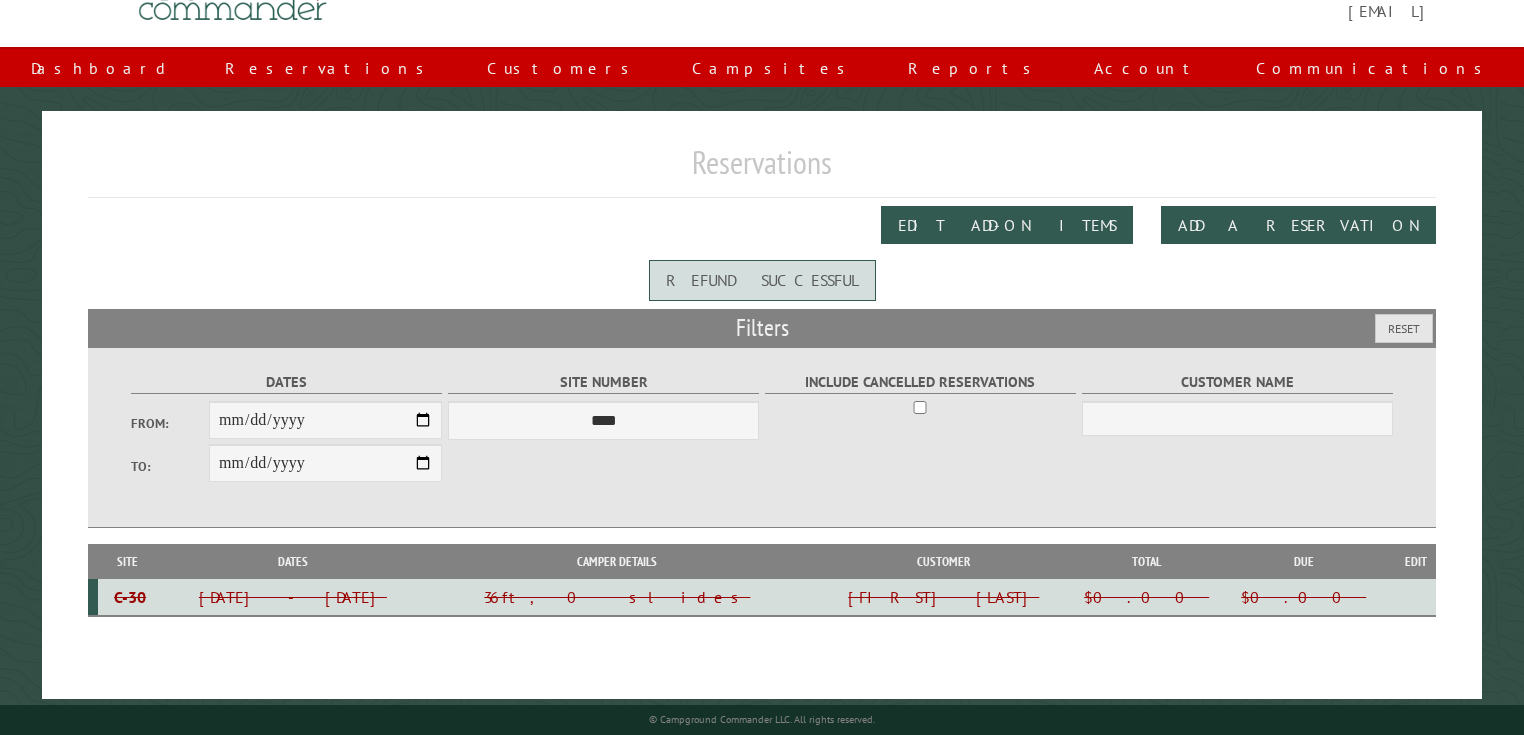 click on "C-30" at bounding box center [130, 597] 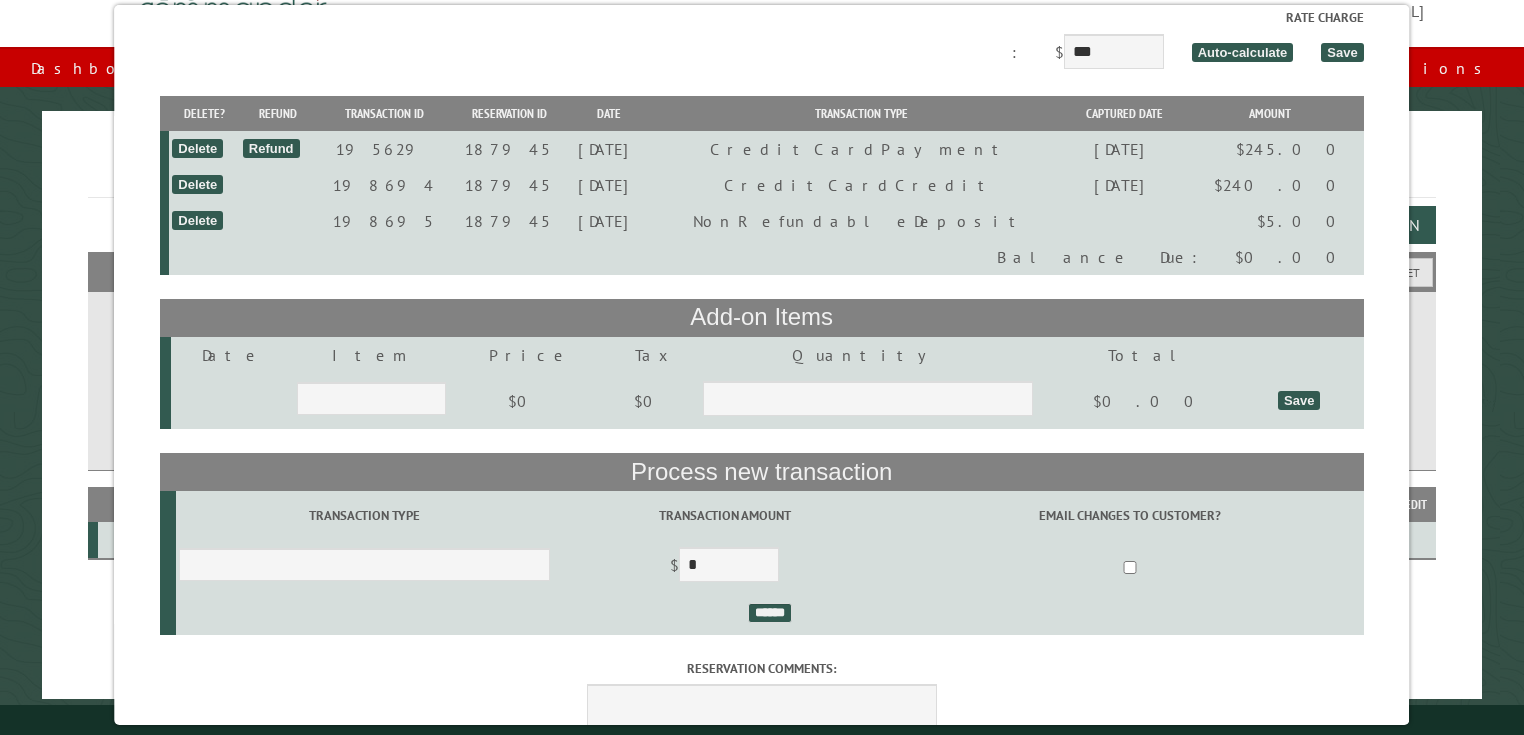 scroll, scrollTop: 150, scrollLeft: 0, axis: vertical 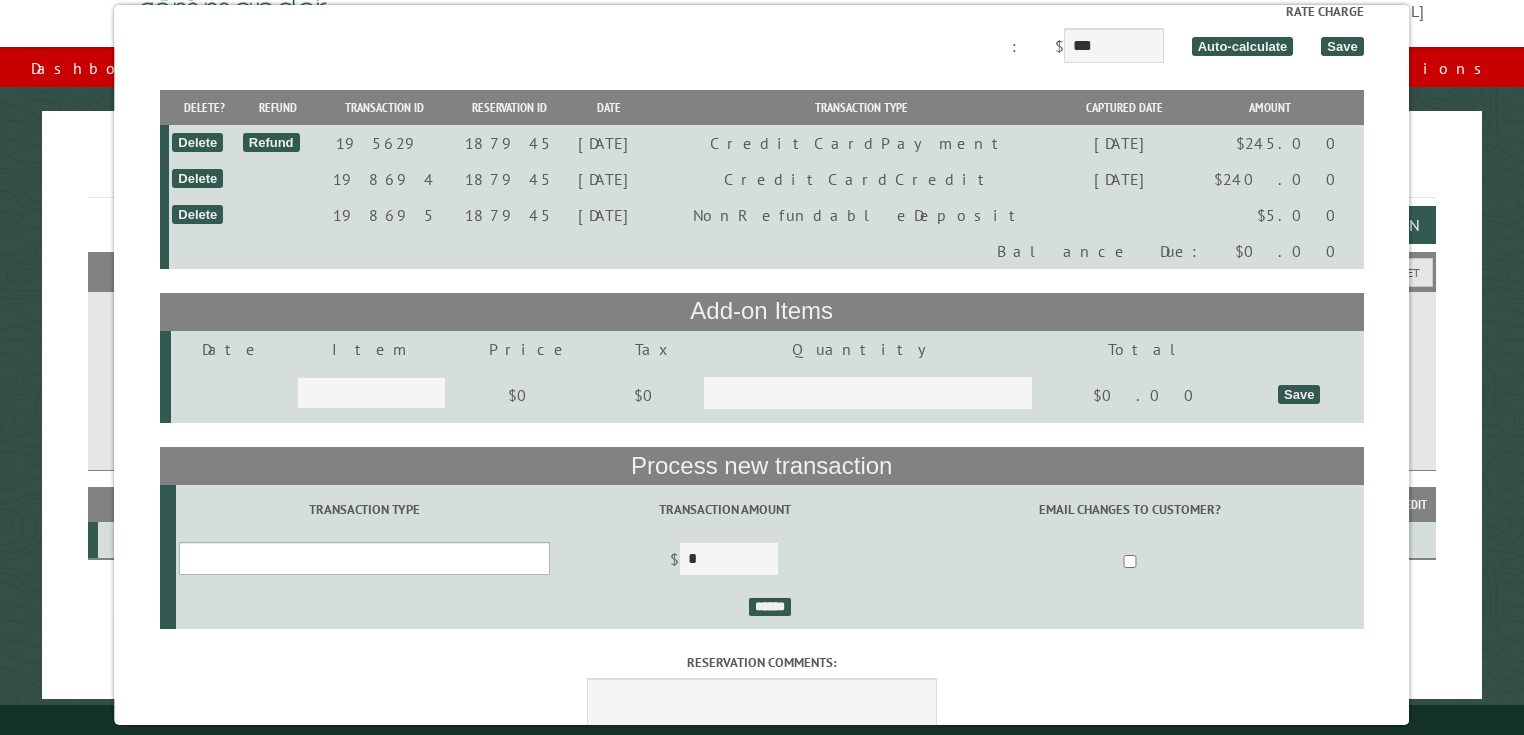 click on "**********" at bounding box center [364, 558] 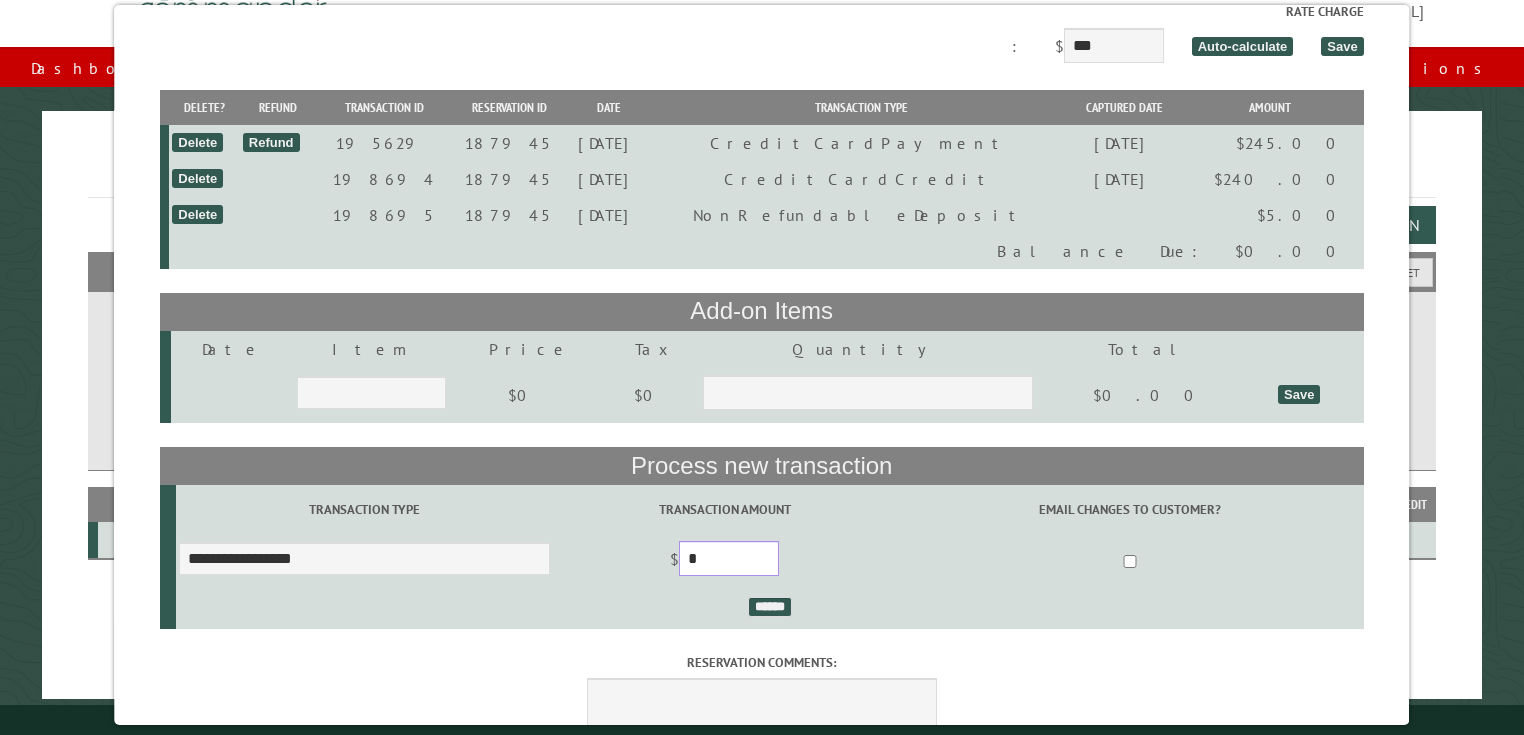 click on "*" at bounding box center (730, 558) 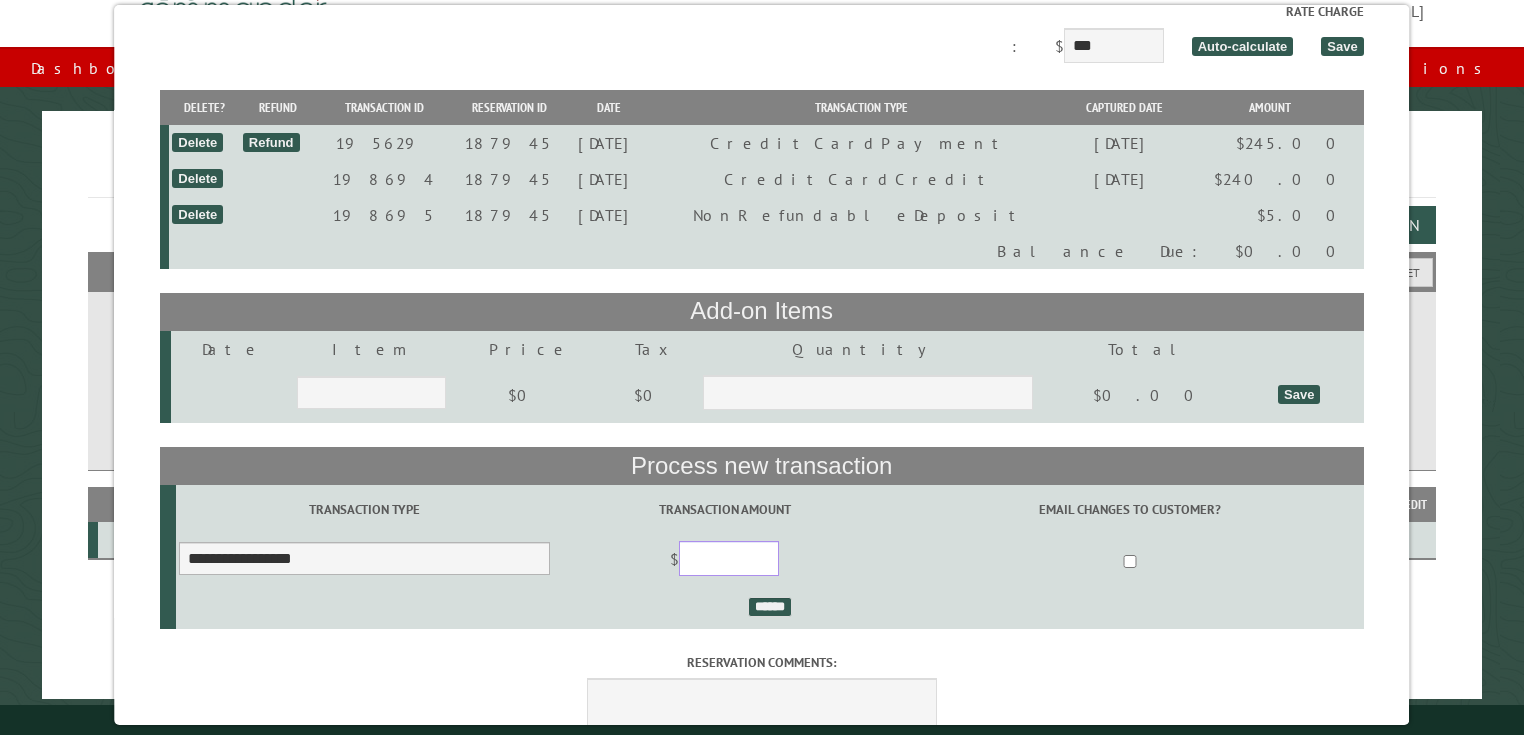 type 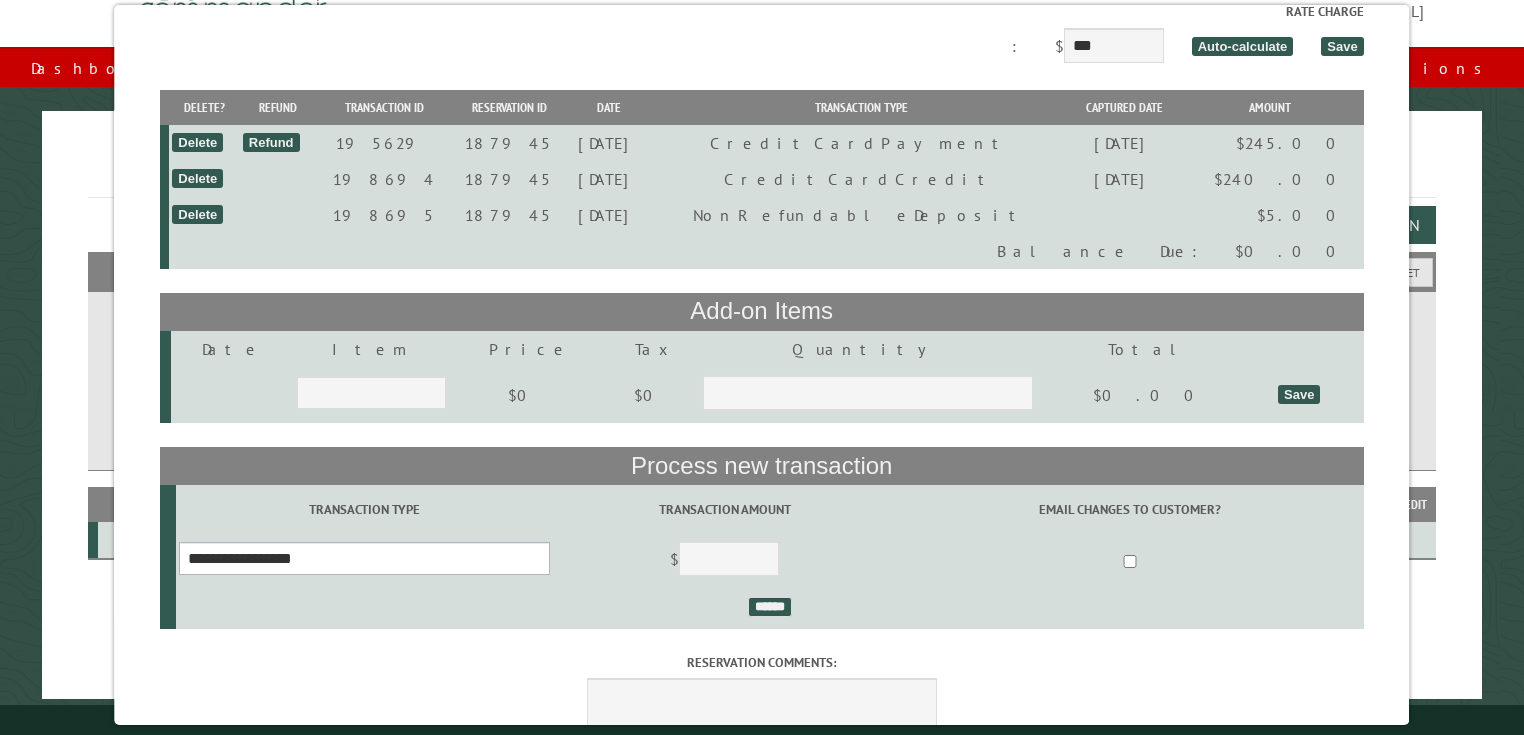drag, startPoint x: 332, startPoint y: 567, endPoint x: 286, endPoint y: 559, distance: 46.69047 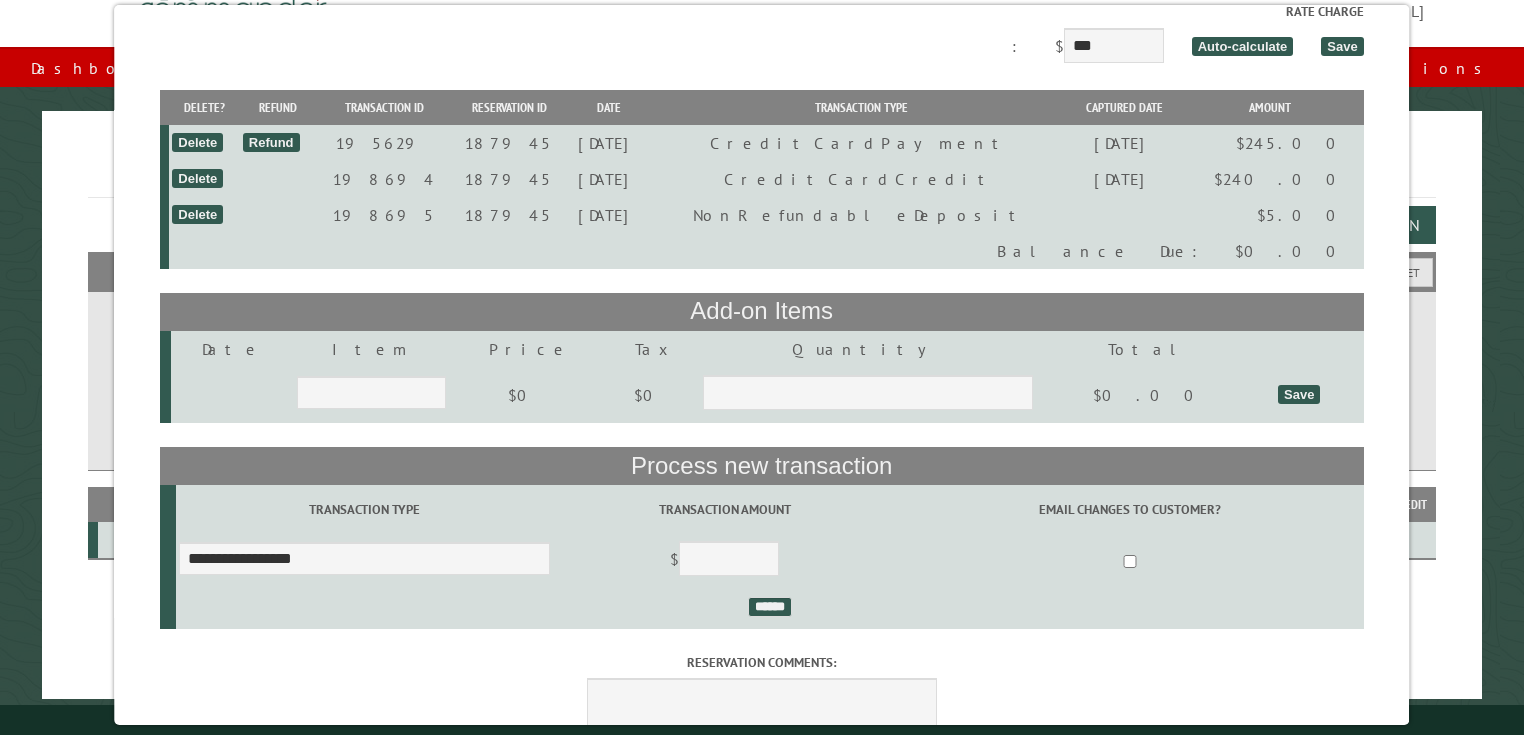 click on "**********" at bounding box center [204, 143] 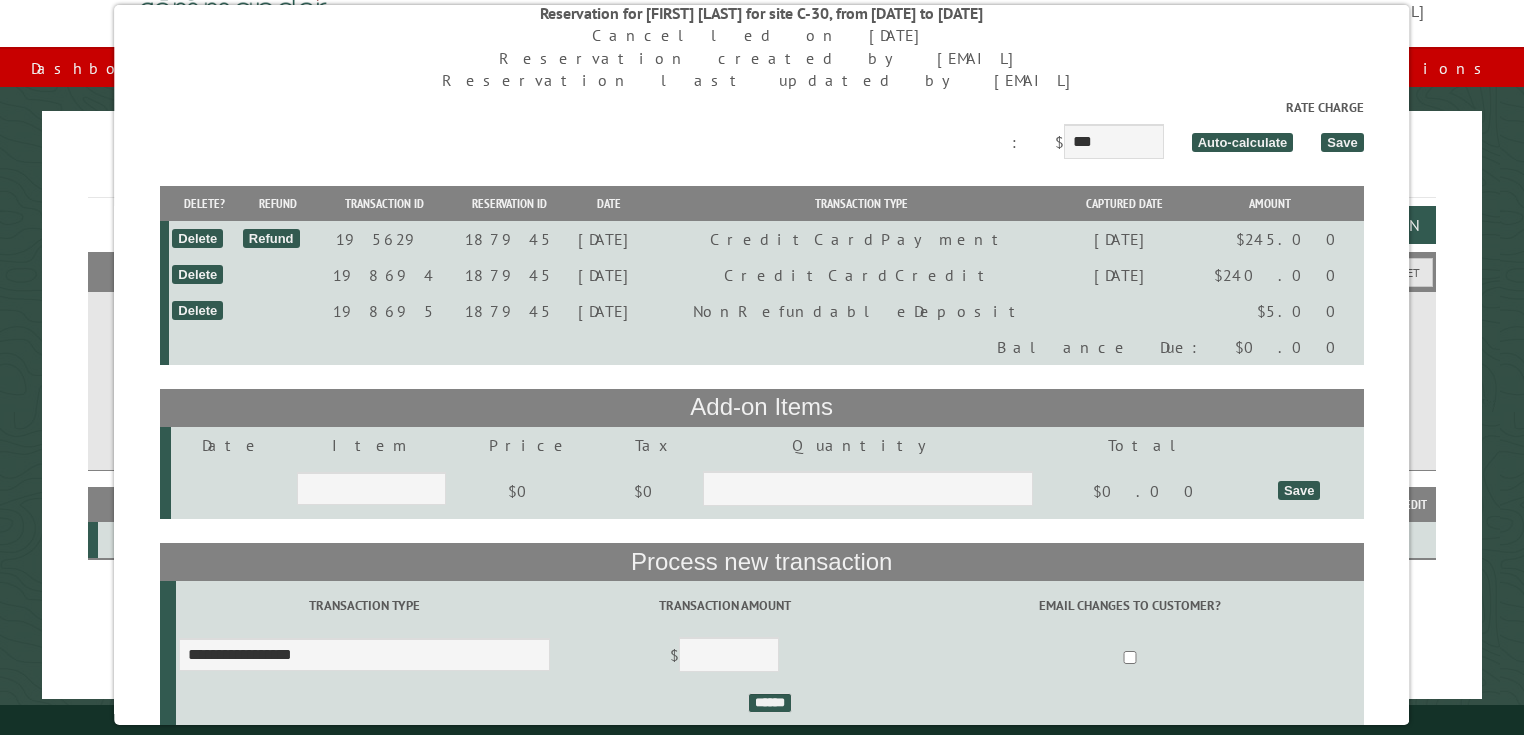 scroll, scrollTop: 22, scrollLeft: 0, axis: vertical 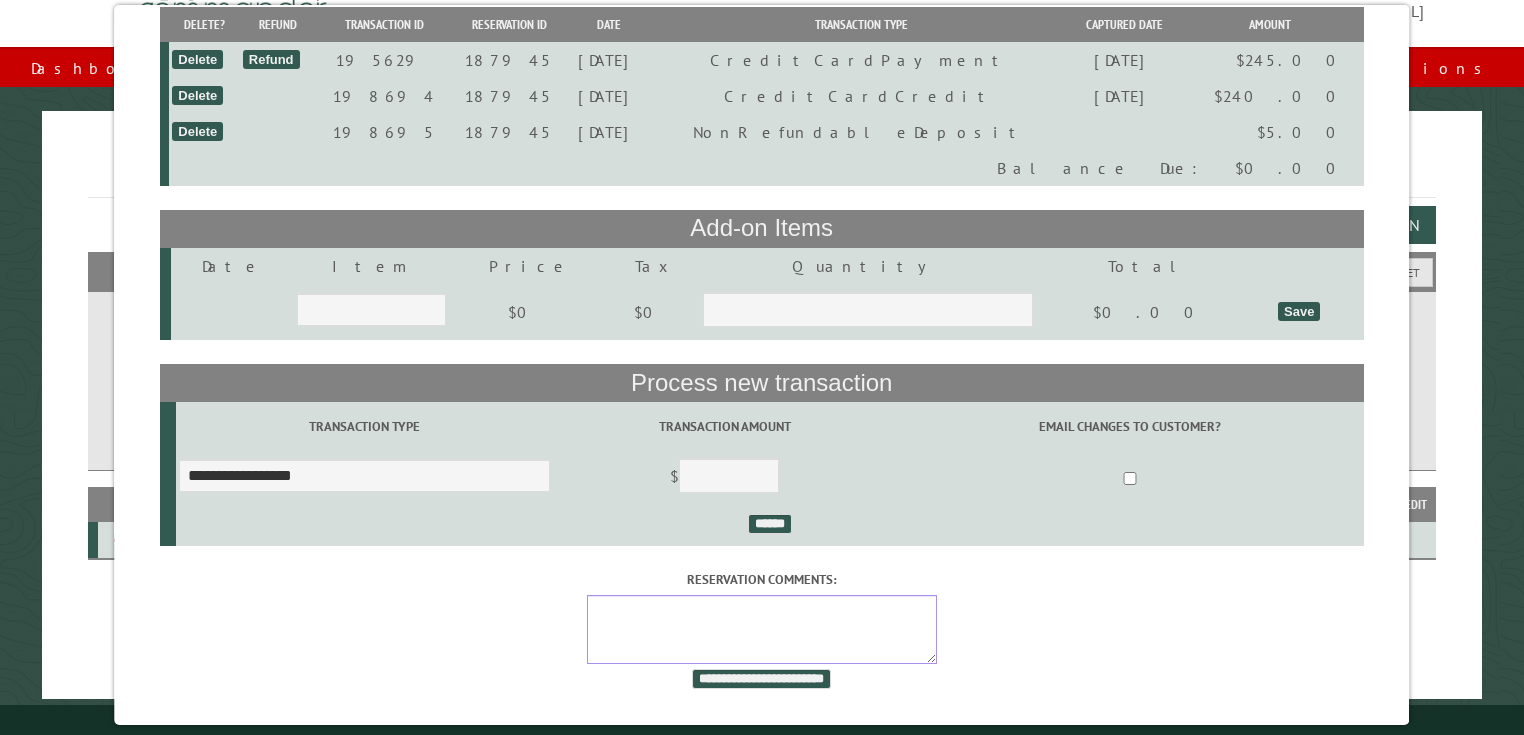 click on "Reservation comments:" at bounding box center (762, 629) 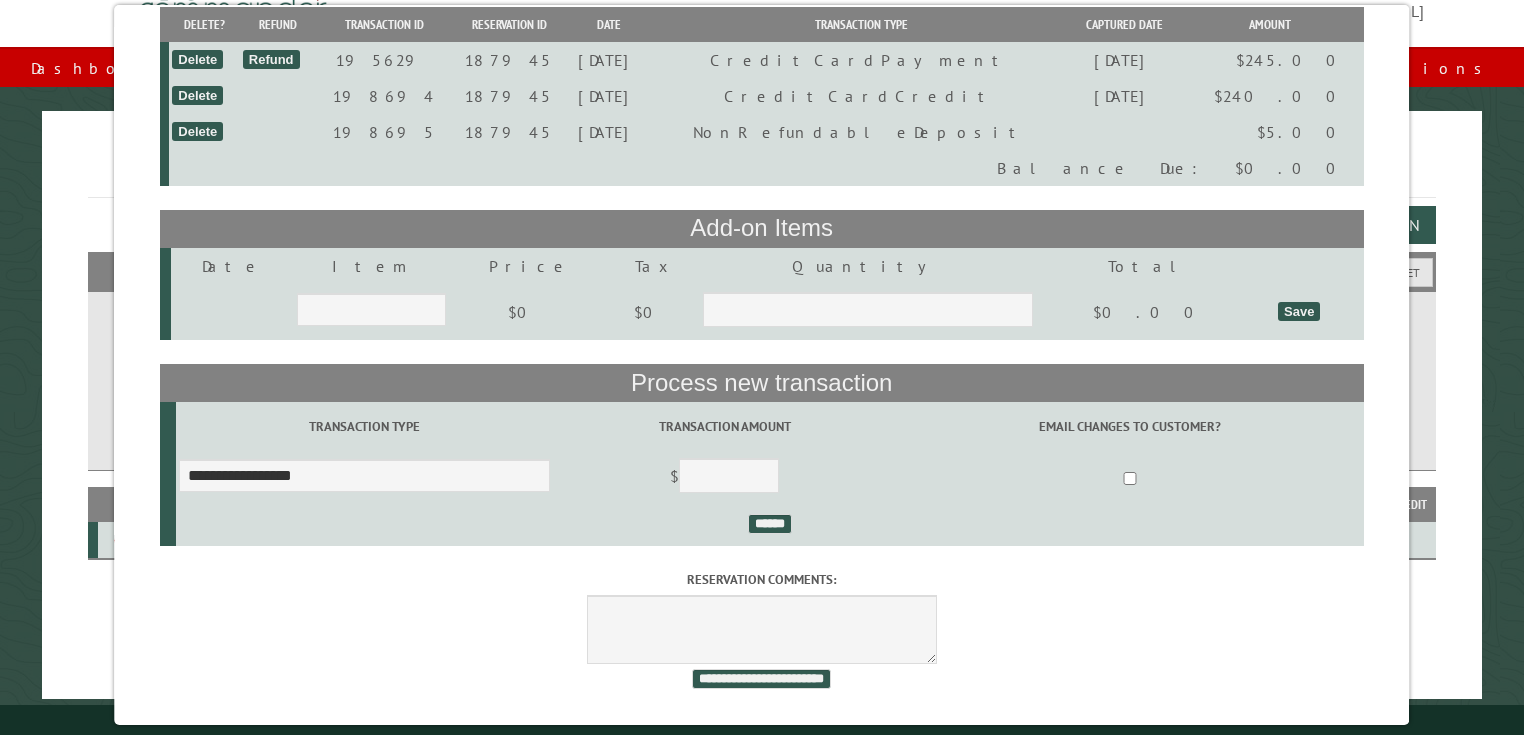 click on "**********" at bounding box center [762, 405] 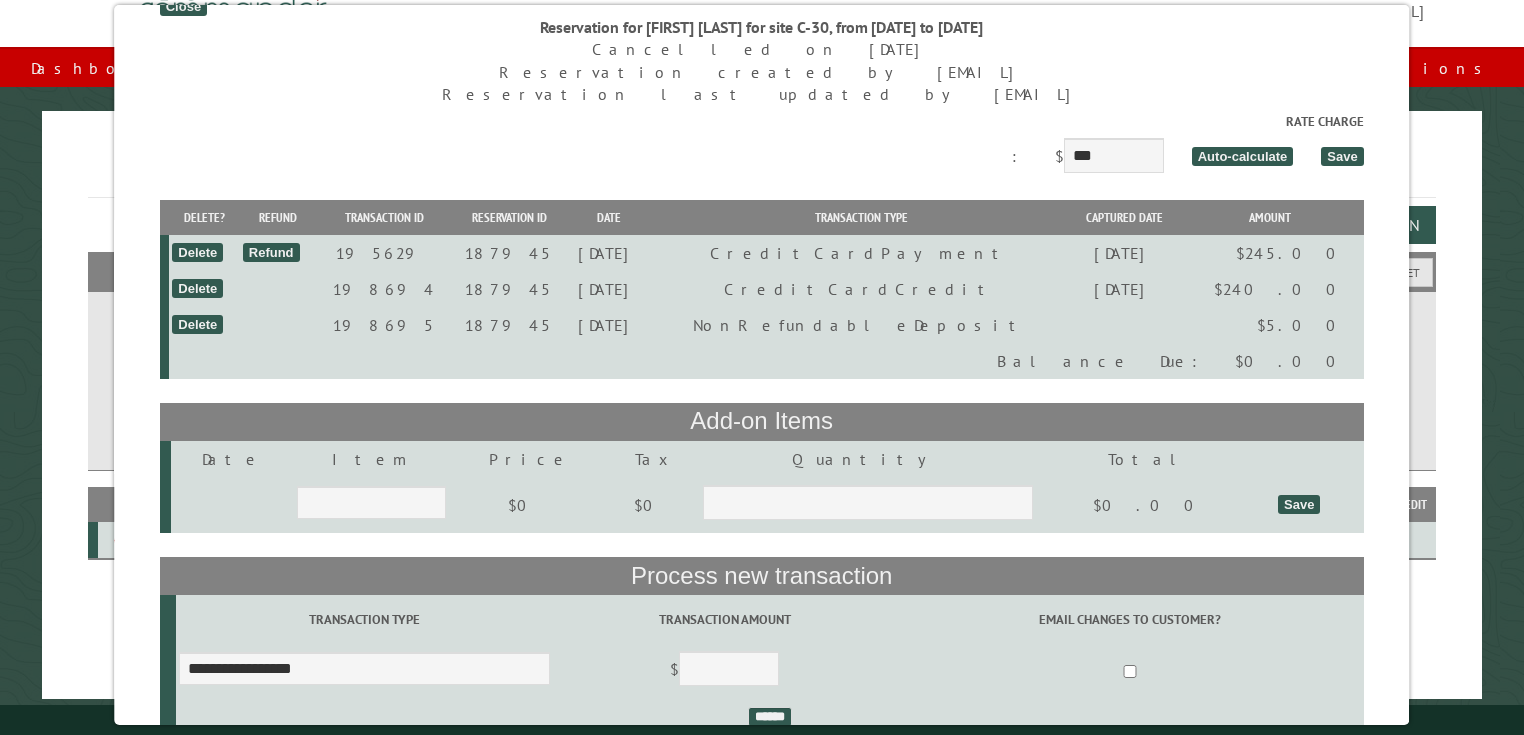scroll, scrollTop: 0, scrollLeft: 0, axis: both 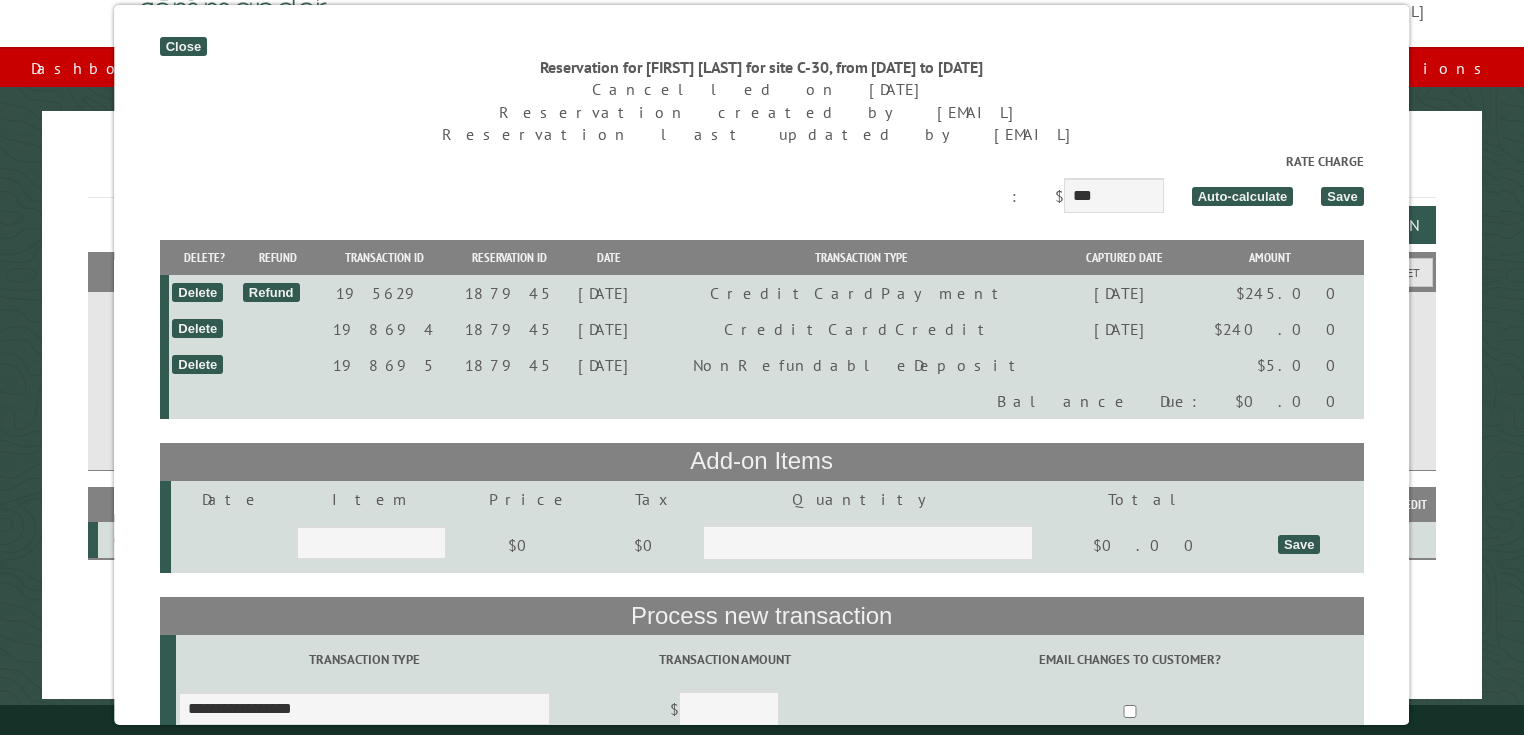 click on "Close" at bounding box center (183, 46) 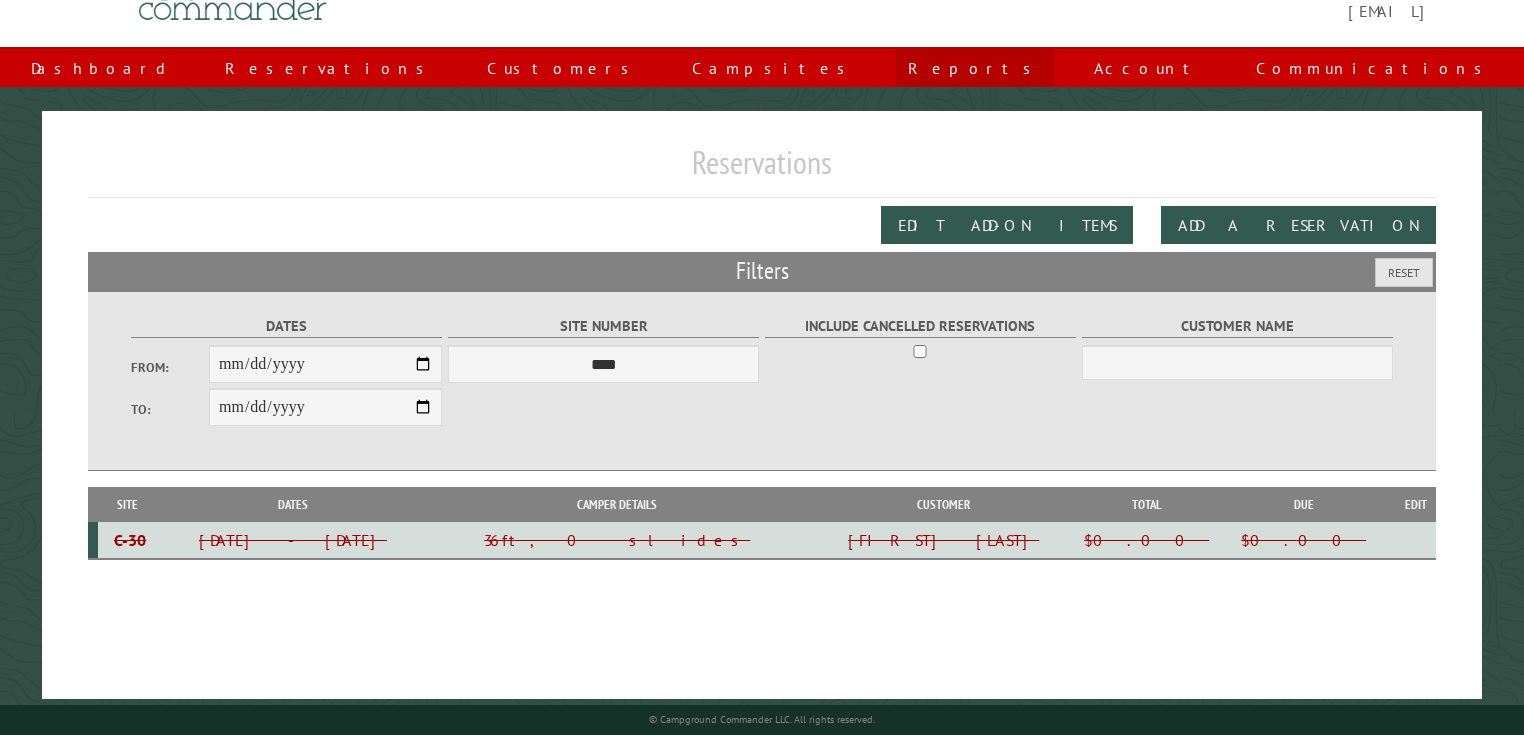 click on "Reports" at bounding box center [975, 68] 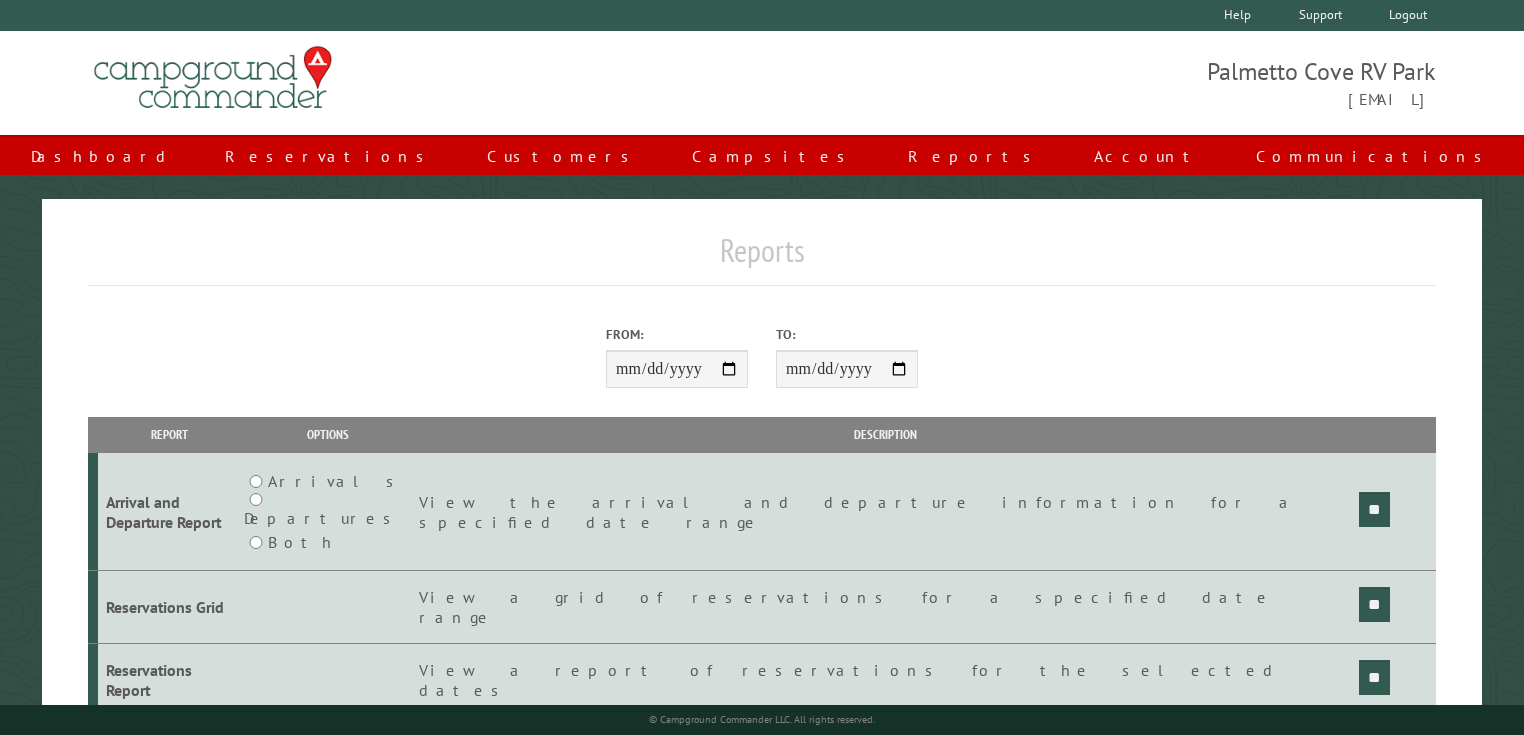 scroll, scrollTop: 0, scrollLeft: 0, axis: both 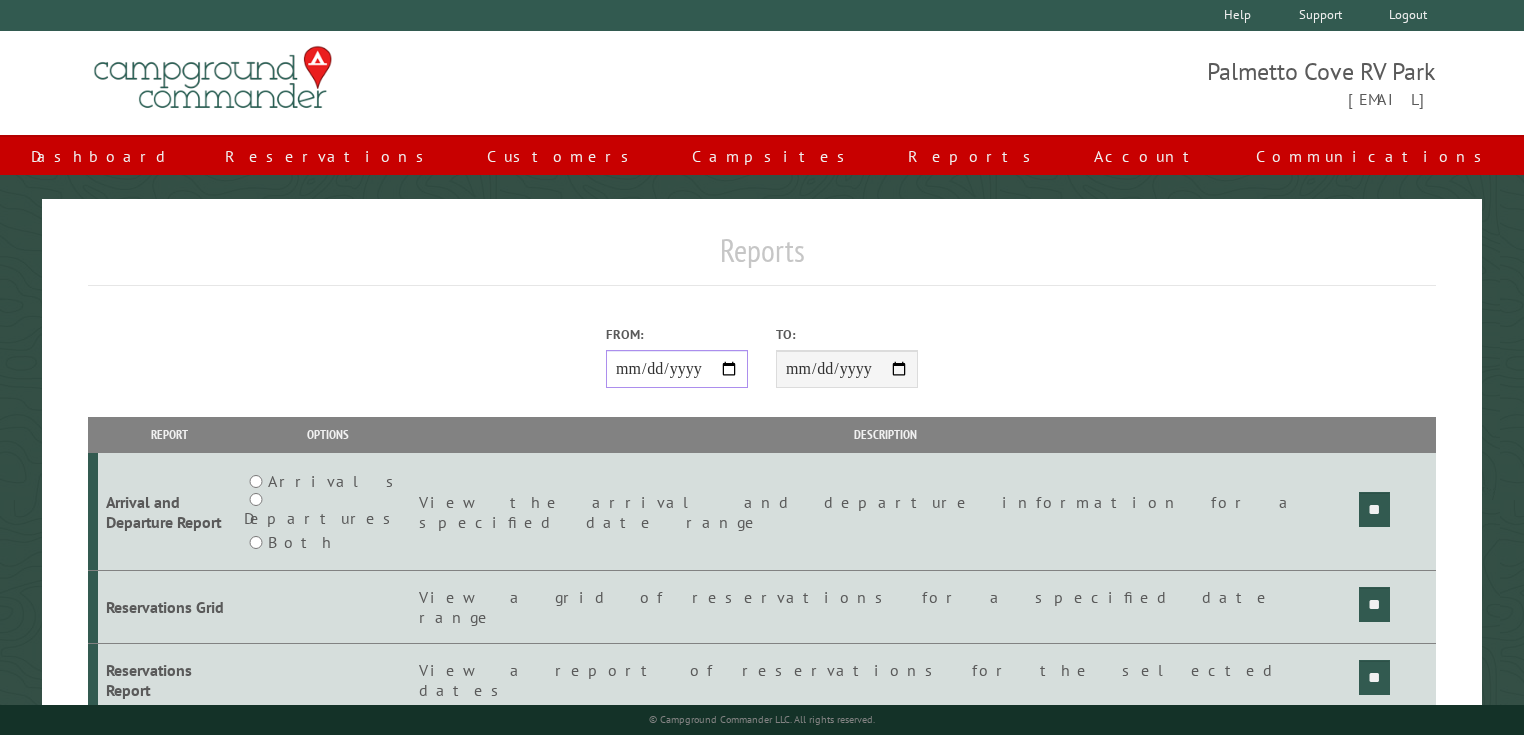 click on "From:" at bounding box center (677, 369) 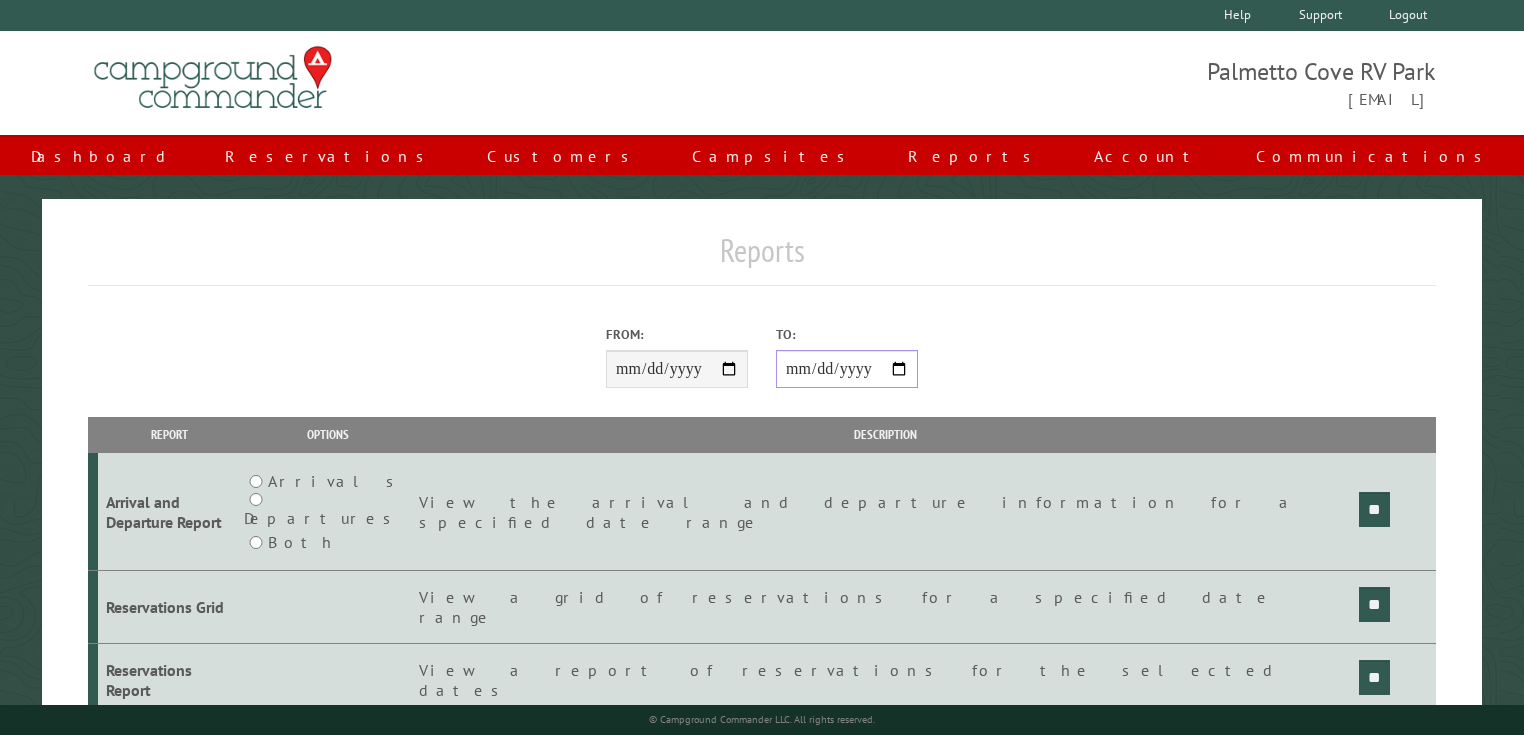 click on "**********" at bounding box center (847, 369) 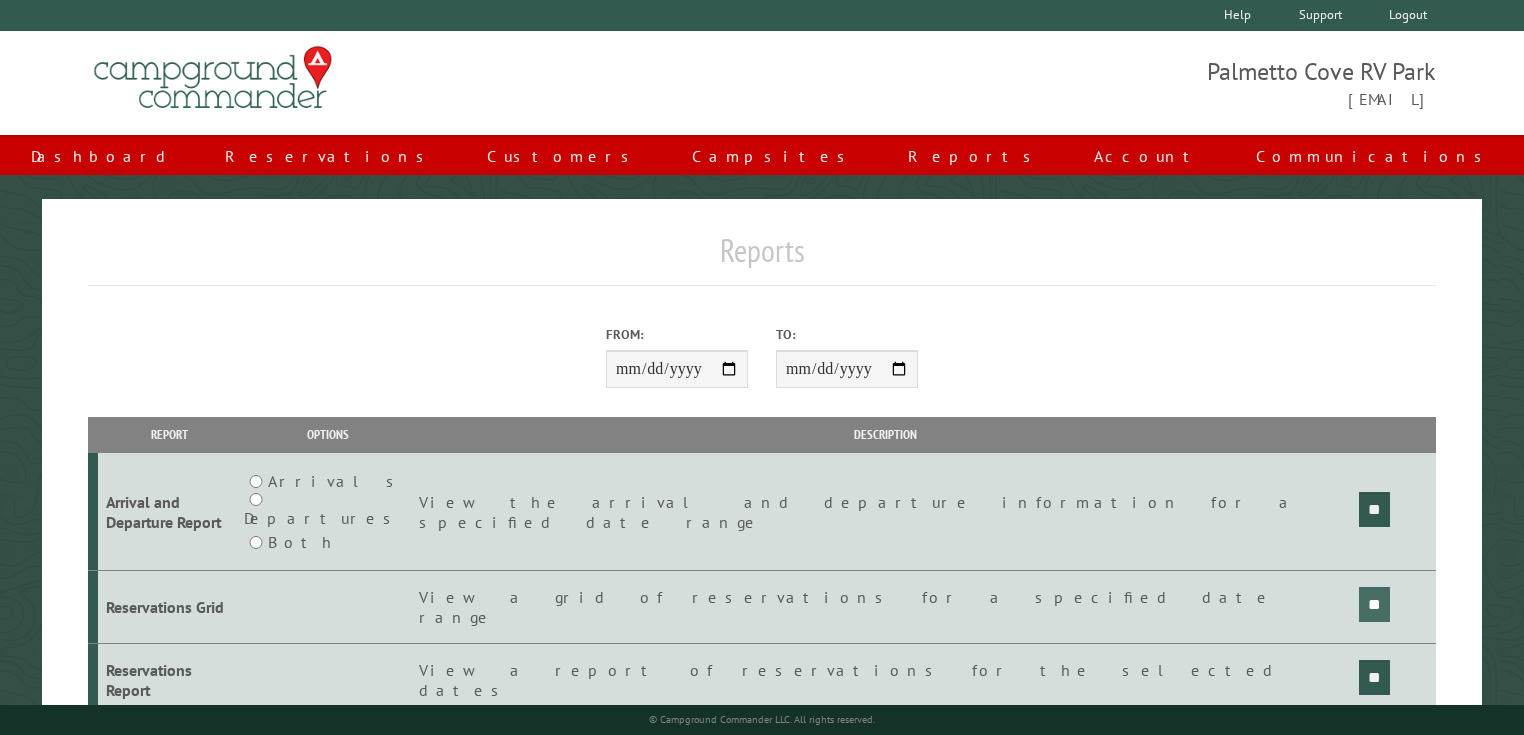 click on "**" at bounding box center (1374, 509) 